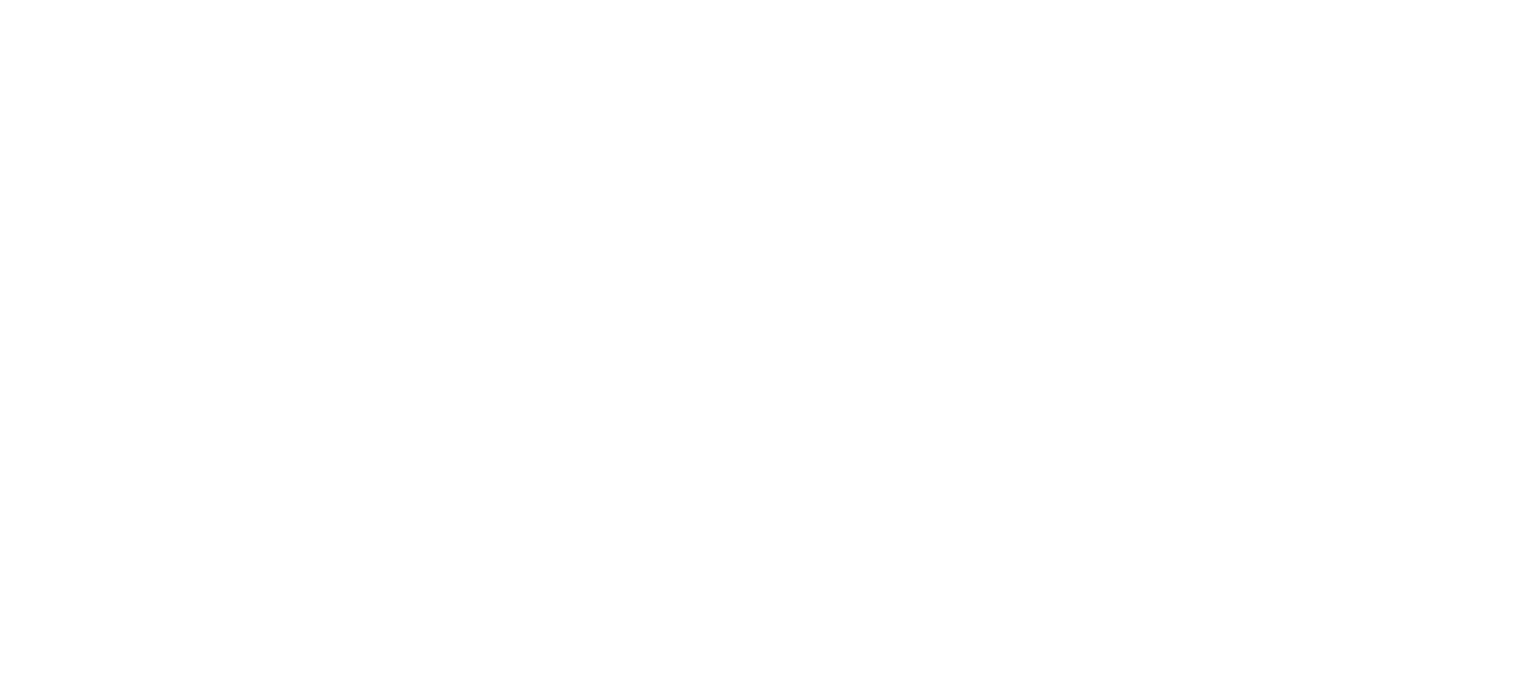 scroll, scrollTop: 0, scrollLeft: 0, axis: both 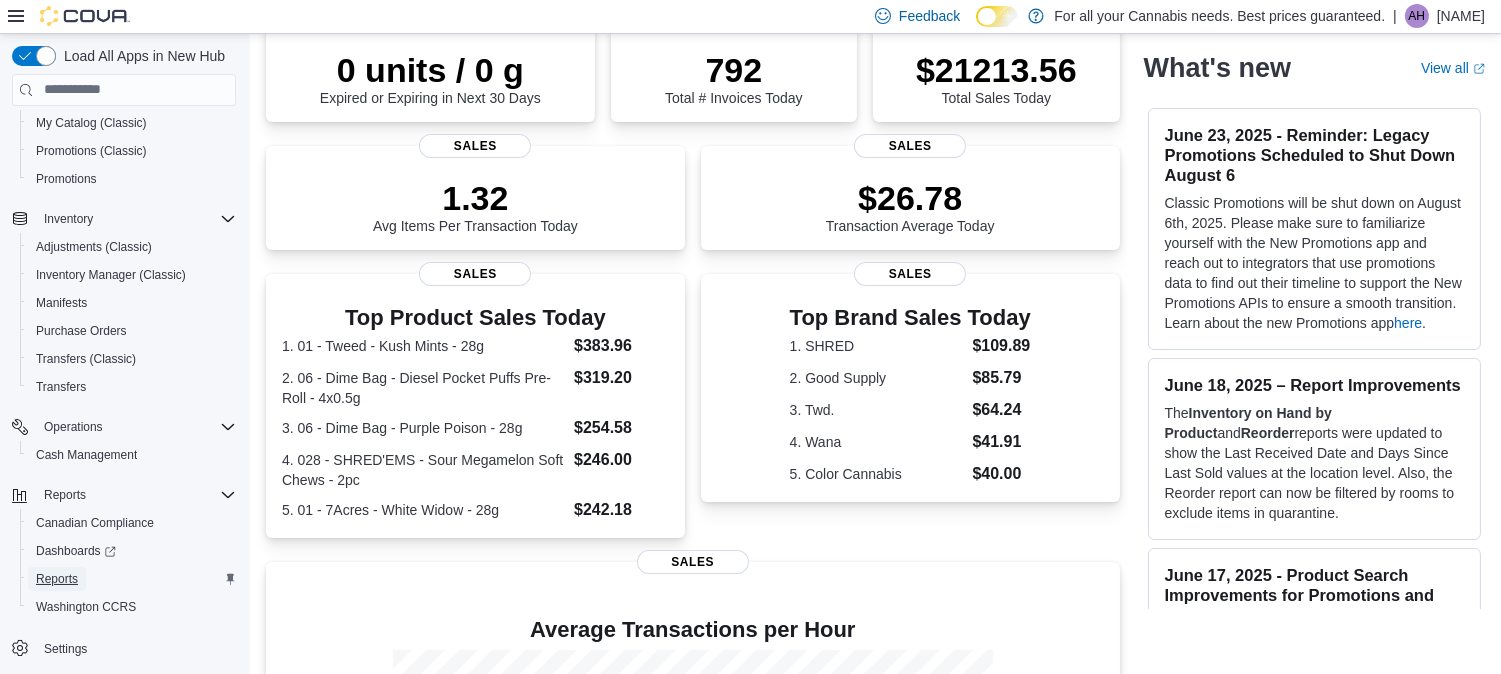 click on "Reports" at bounding box center (57, 579) 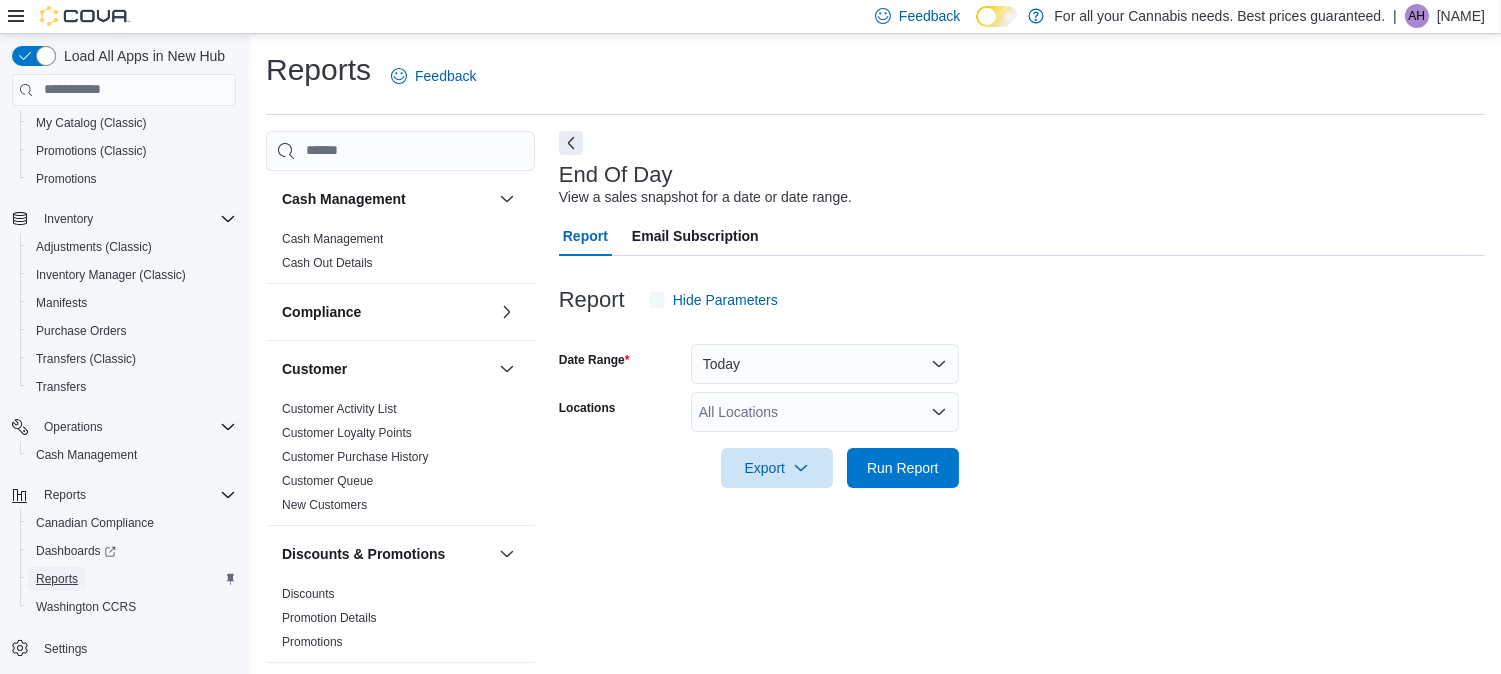 scroll, scrollTop: 17, scrollLeft: 0, axis: vertical 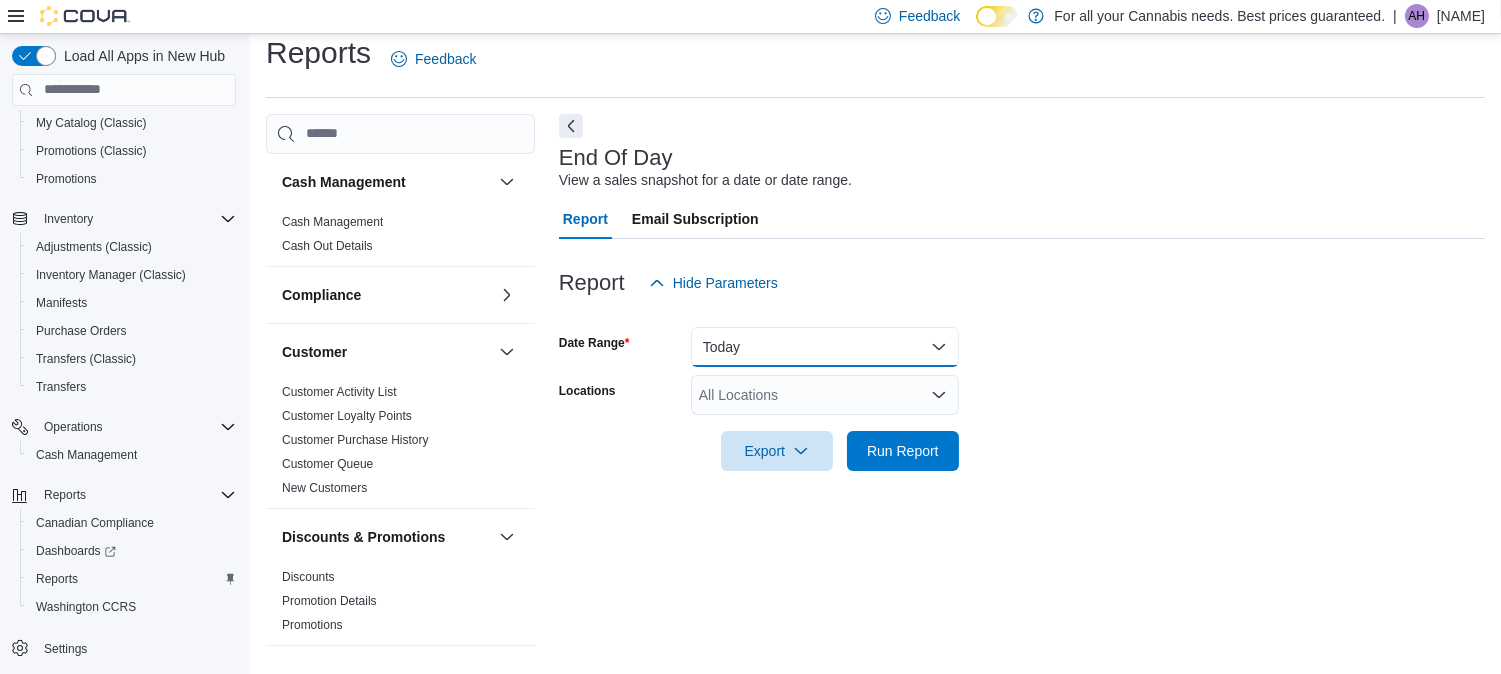 click on "Today" at bounding box center (825, 347) 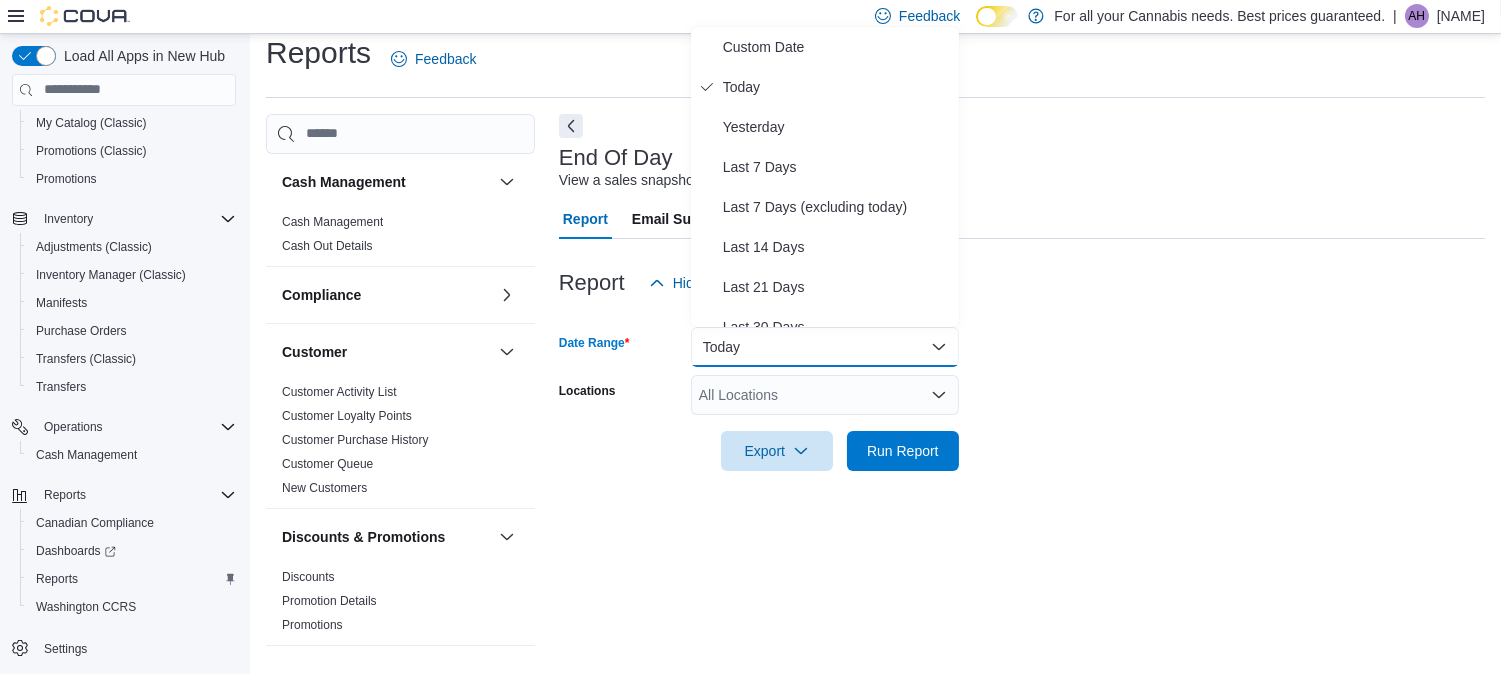 click on "Date Range Today Locations All Locations Export  Run Report" at bounding box center (1022, 387) 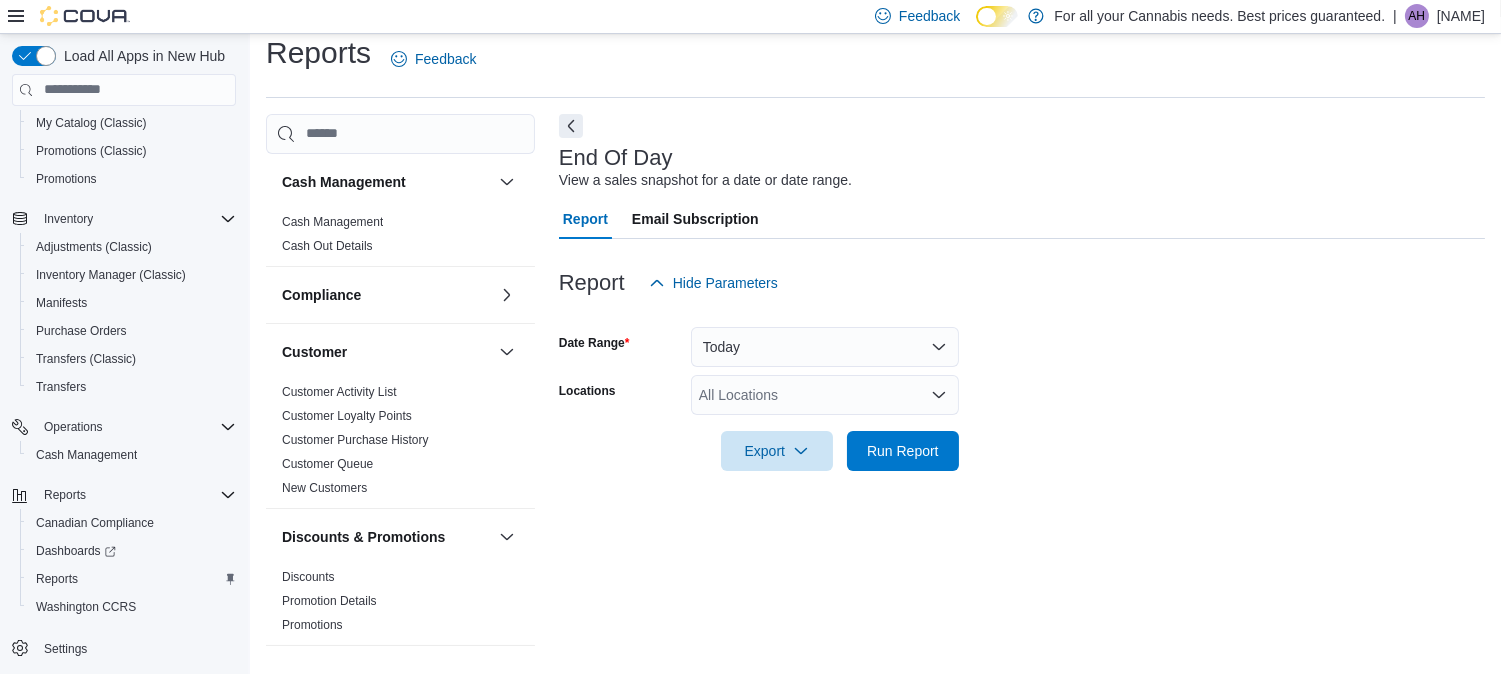 click on "All Locations" at bounding box center (825, 395) 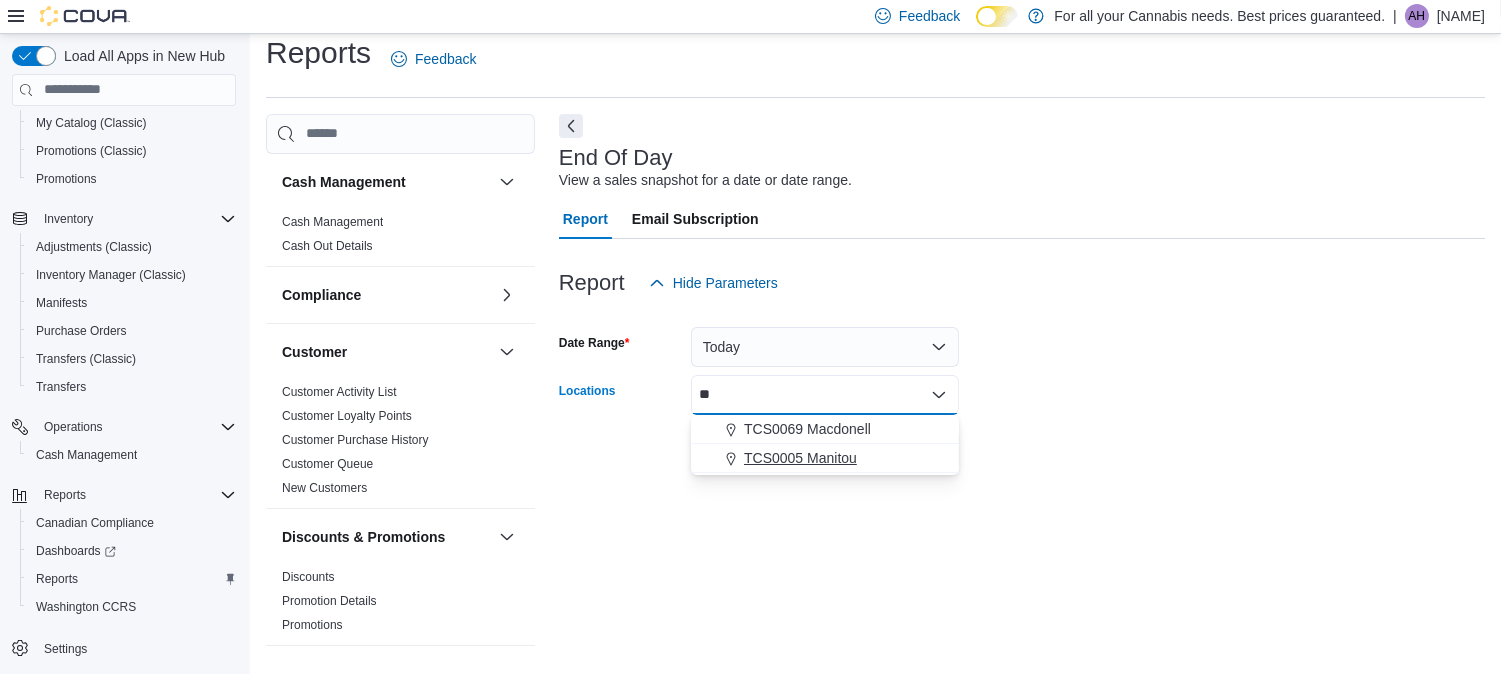 type on "**" 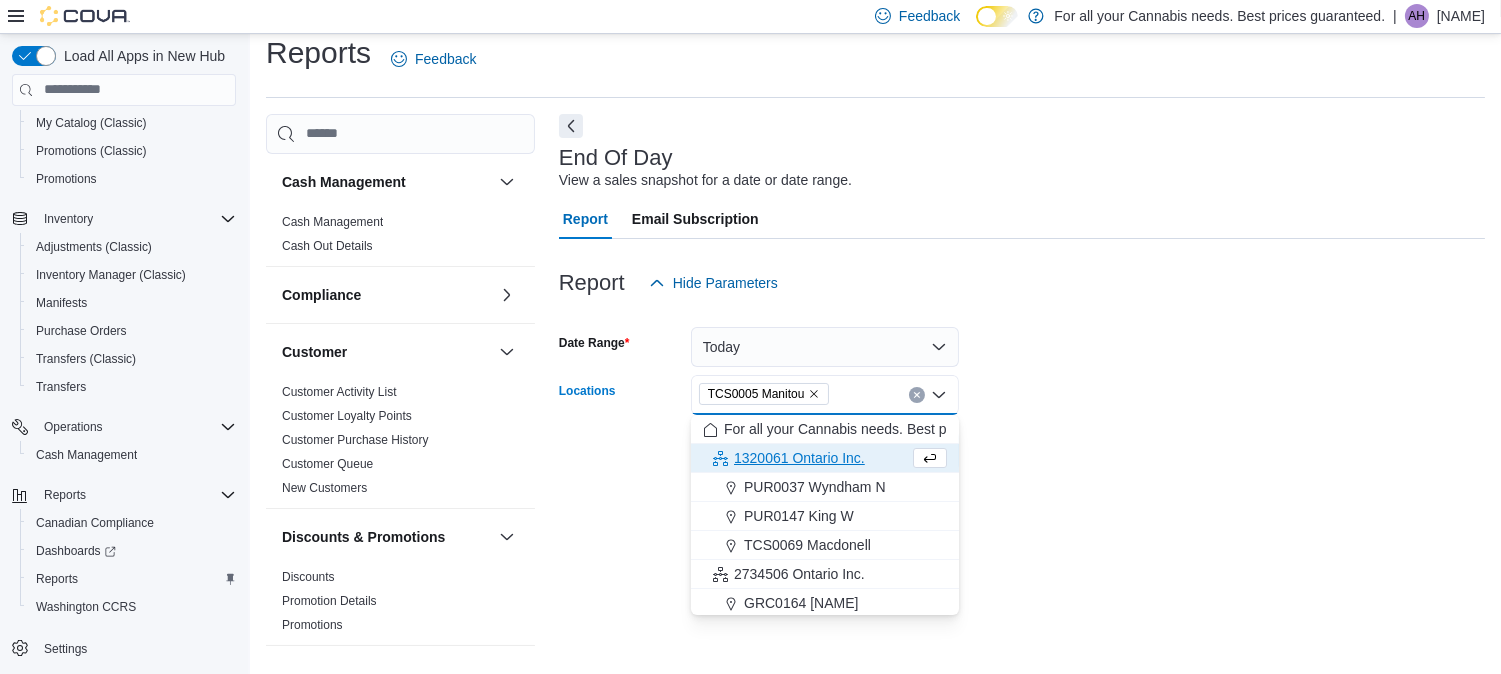 click on "Date Range Today Locations [LOCATION] Combo box. Selected. [LOCATION]. Press Backspace to delete [LOCATION]. Combo box input. All Locations. Type some text or, to display a list of choices, press Down Arrow. To exit the list of choices, press Escape. Export  Run Report" at bounding box center (1022, 387) 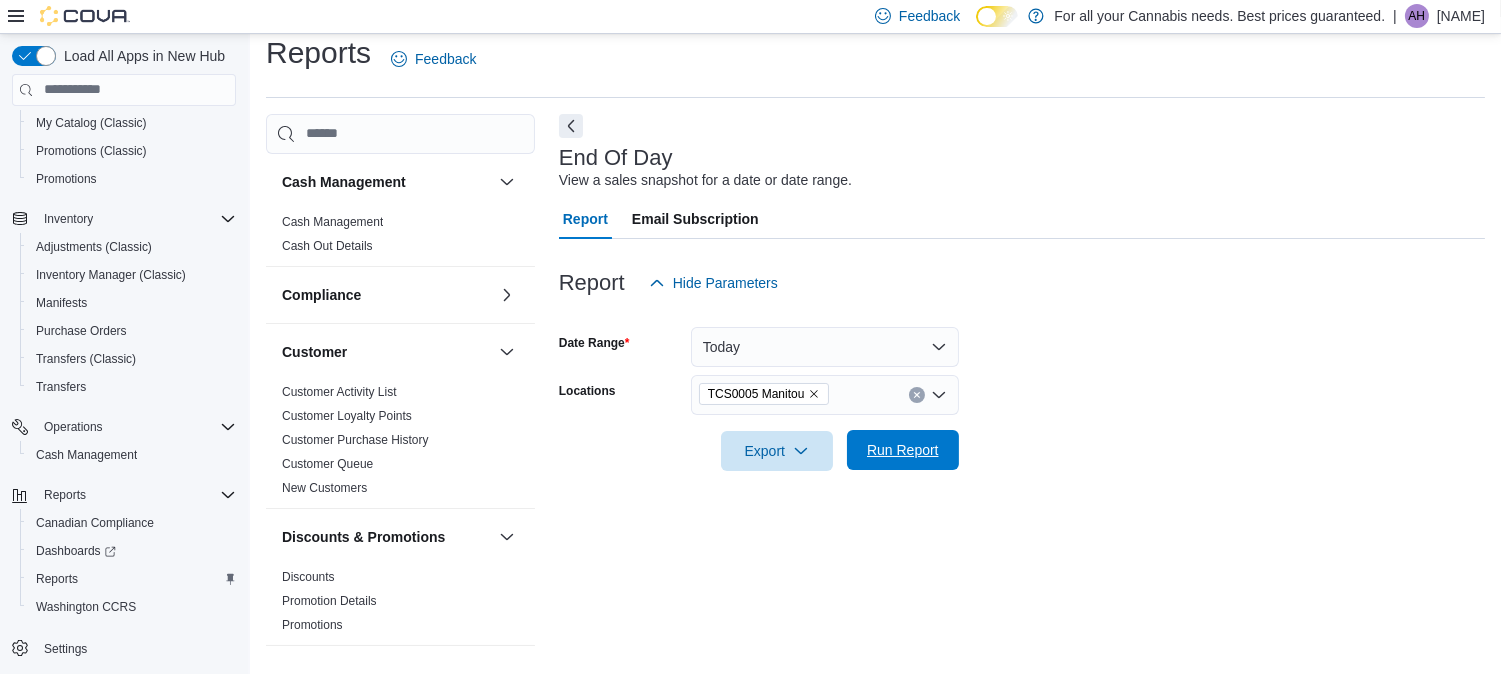 click on "Run Report" at bounding box center (903, 450) 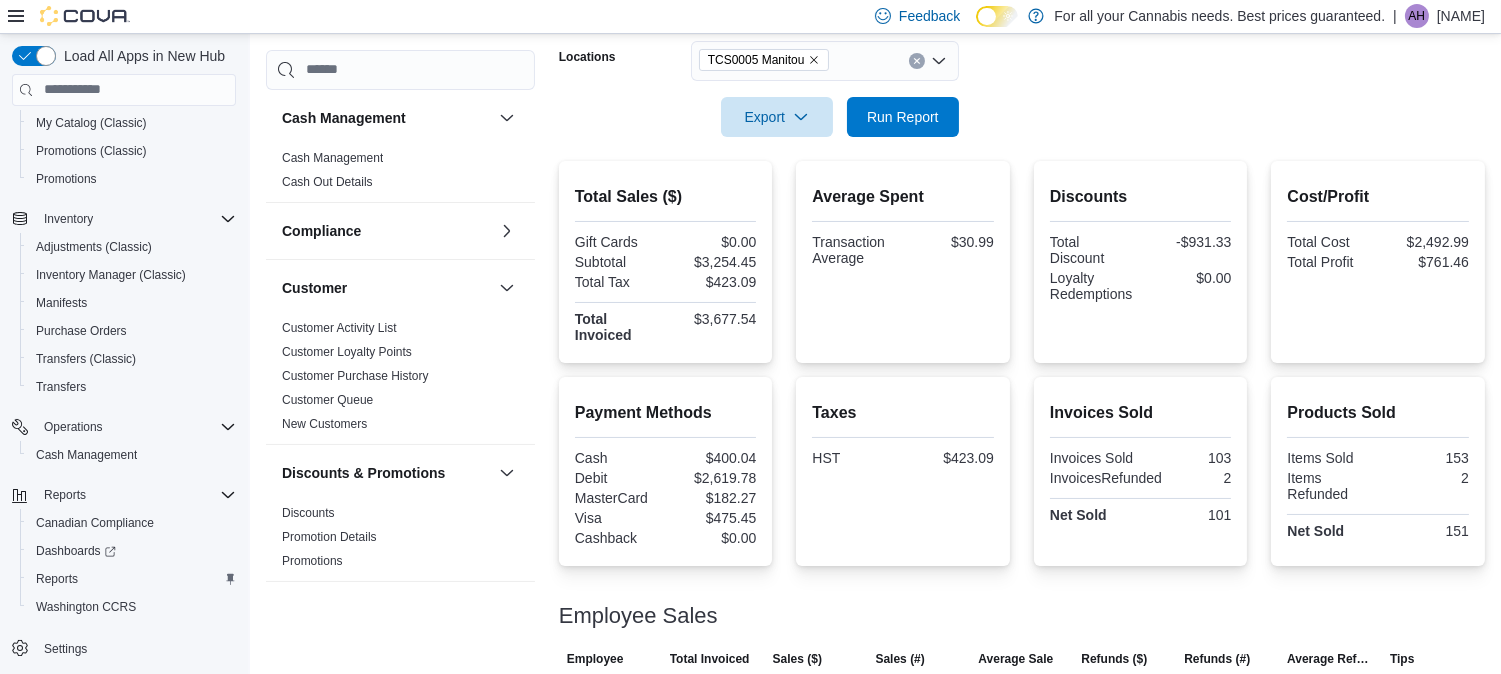 scroll, scrollTop: 433, scrollLeft: 0, axis: vertical 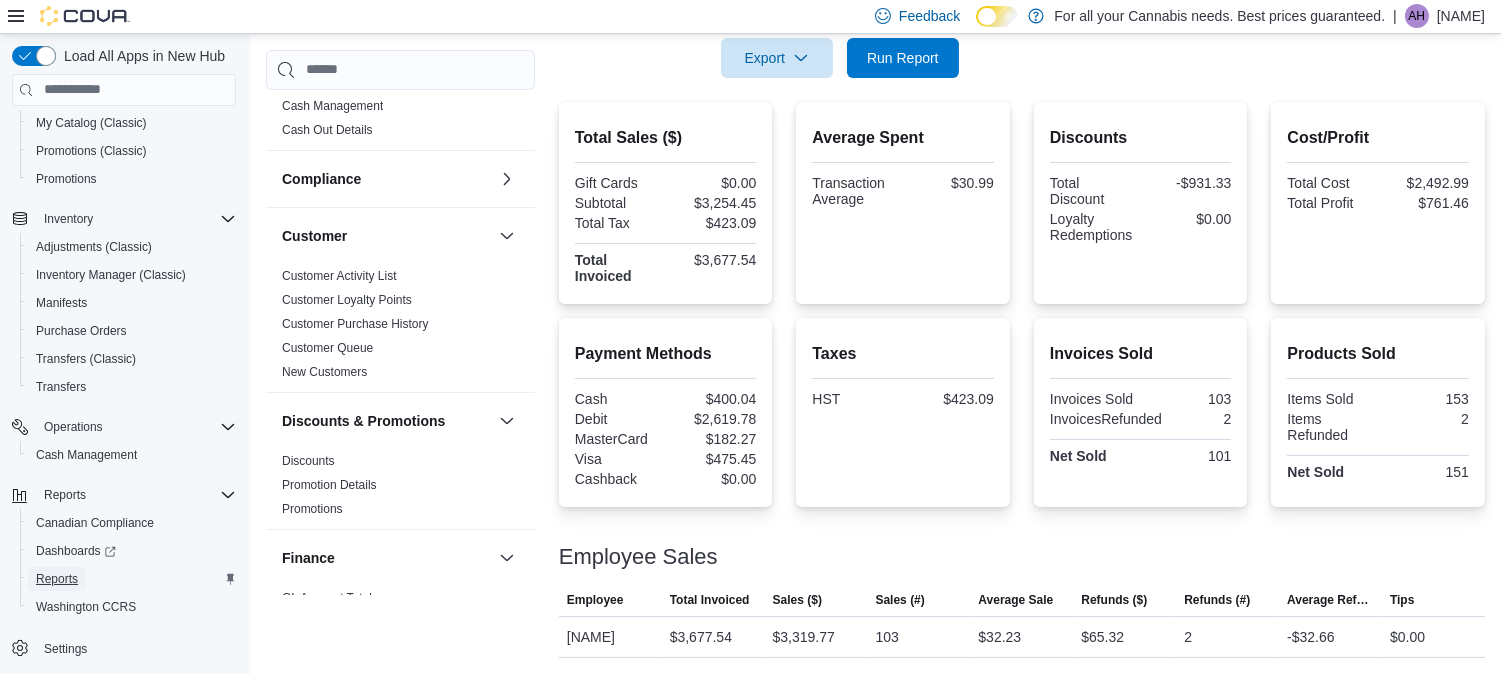 click on "Reports" at bounding box center (57, 579) 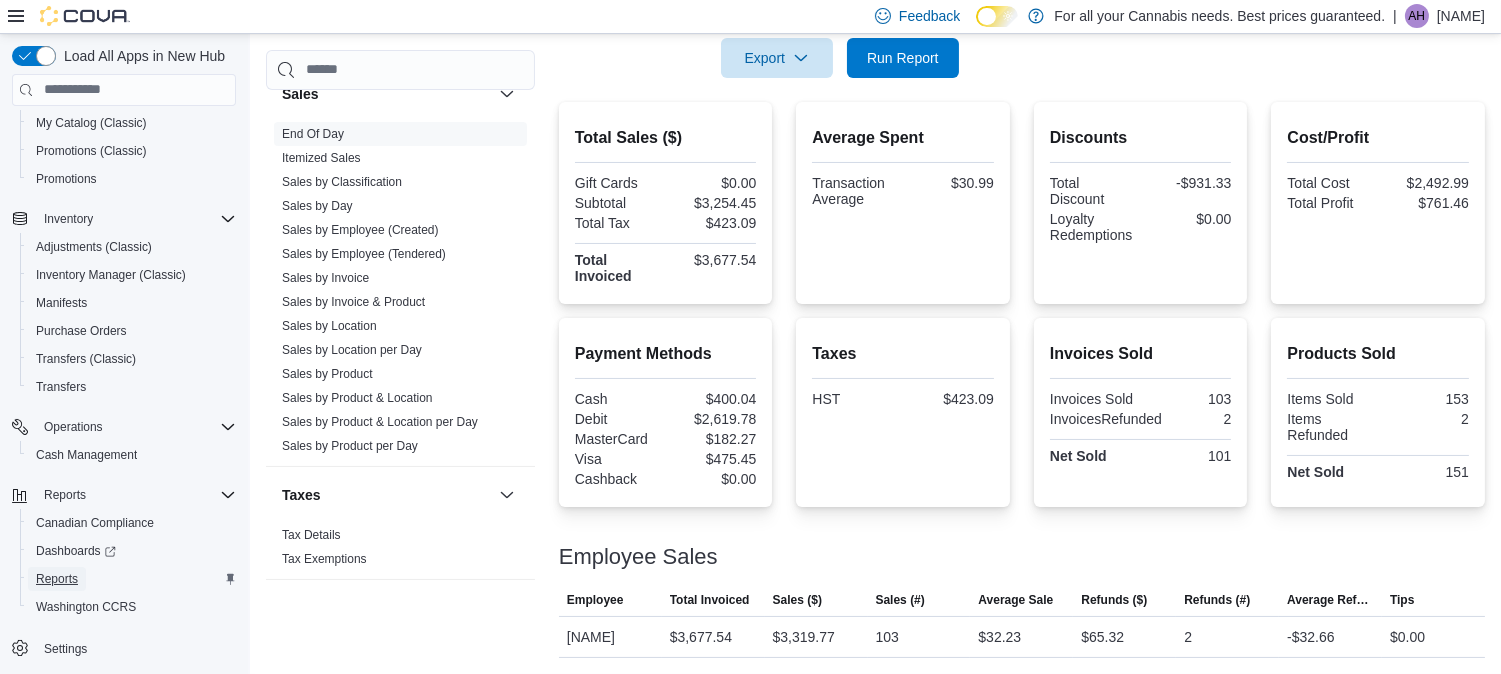 scroll, scrollTop: 1278, scrollLeft: 0, axis: vertical 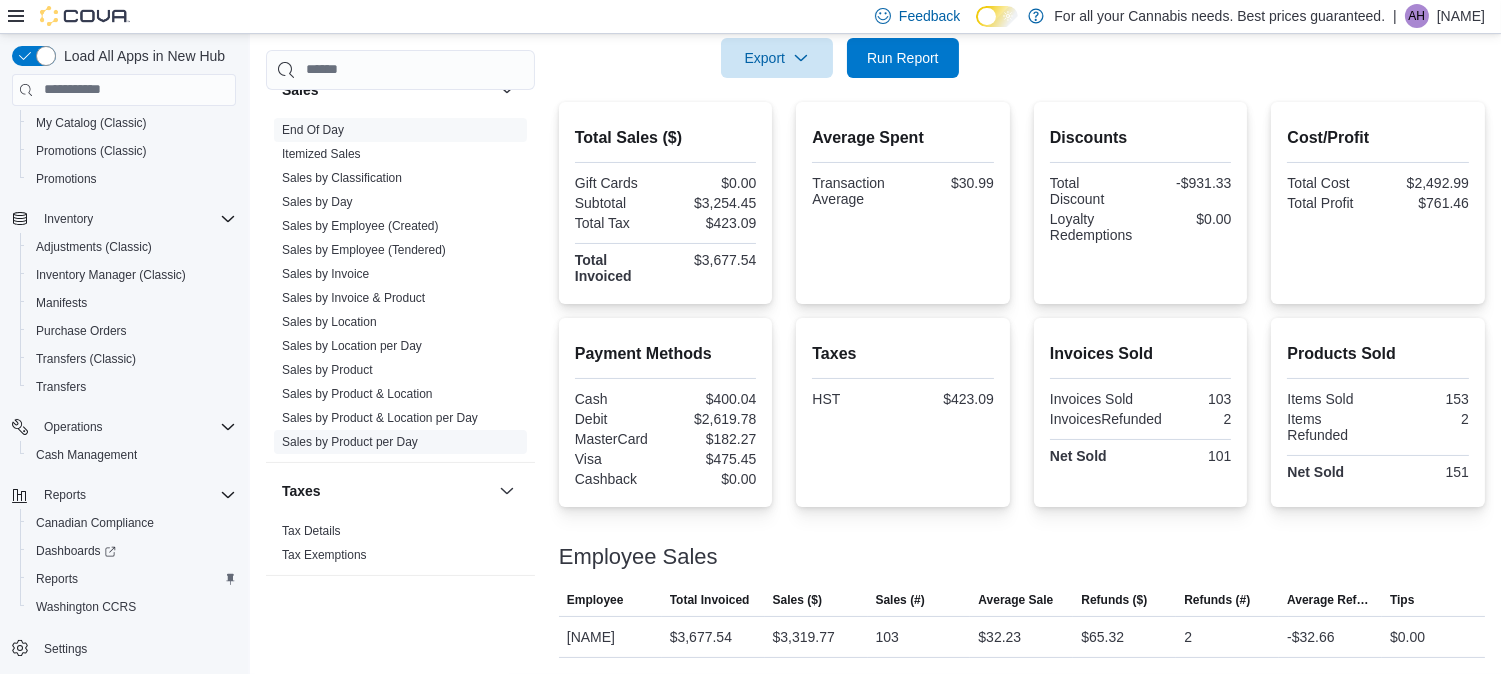 click on "Sales by Product per Day" at bounding box center (350, 442) 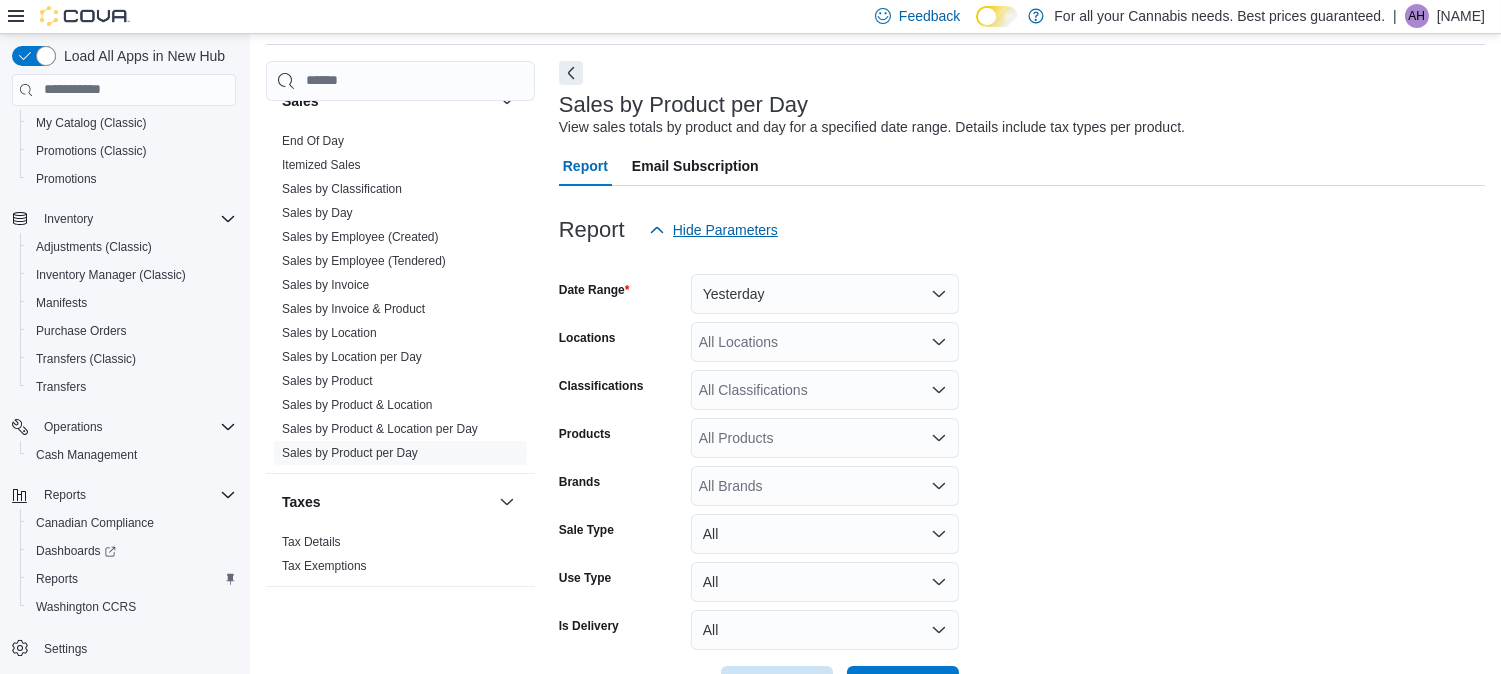 scroll, scrollTop: 45, scrollLeft: 0, axis: vertical 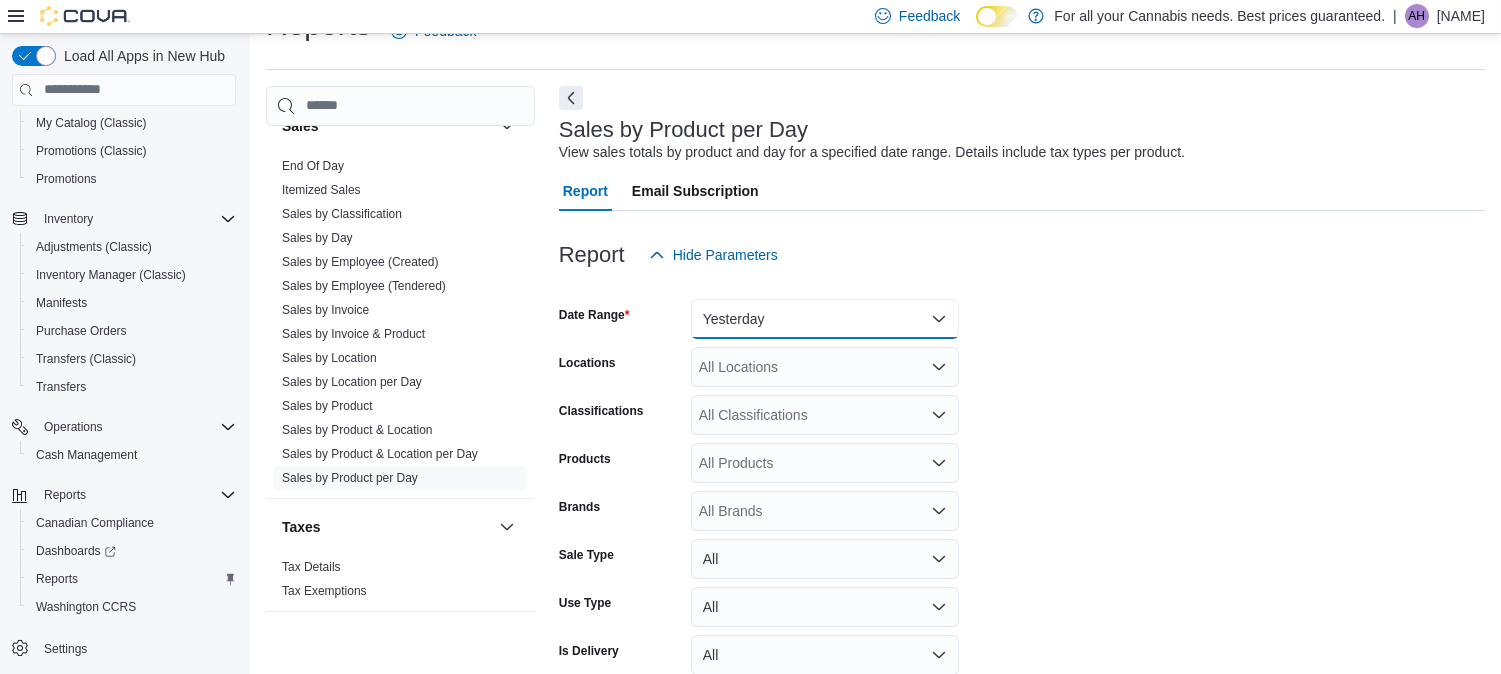 click on "Yesterday" at bounding box center [825, 319] 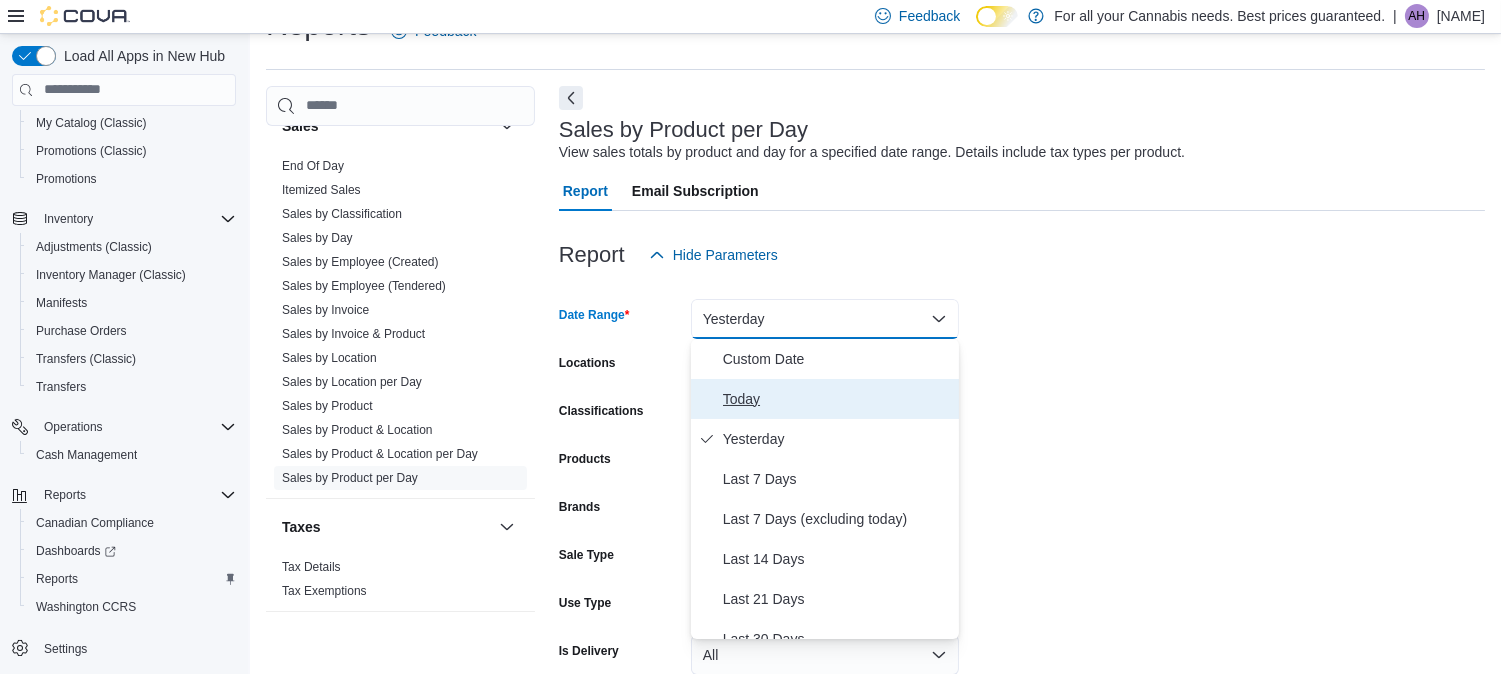 click on "Today" at bounding box center (825, 399) 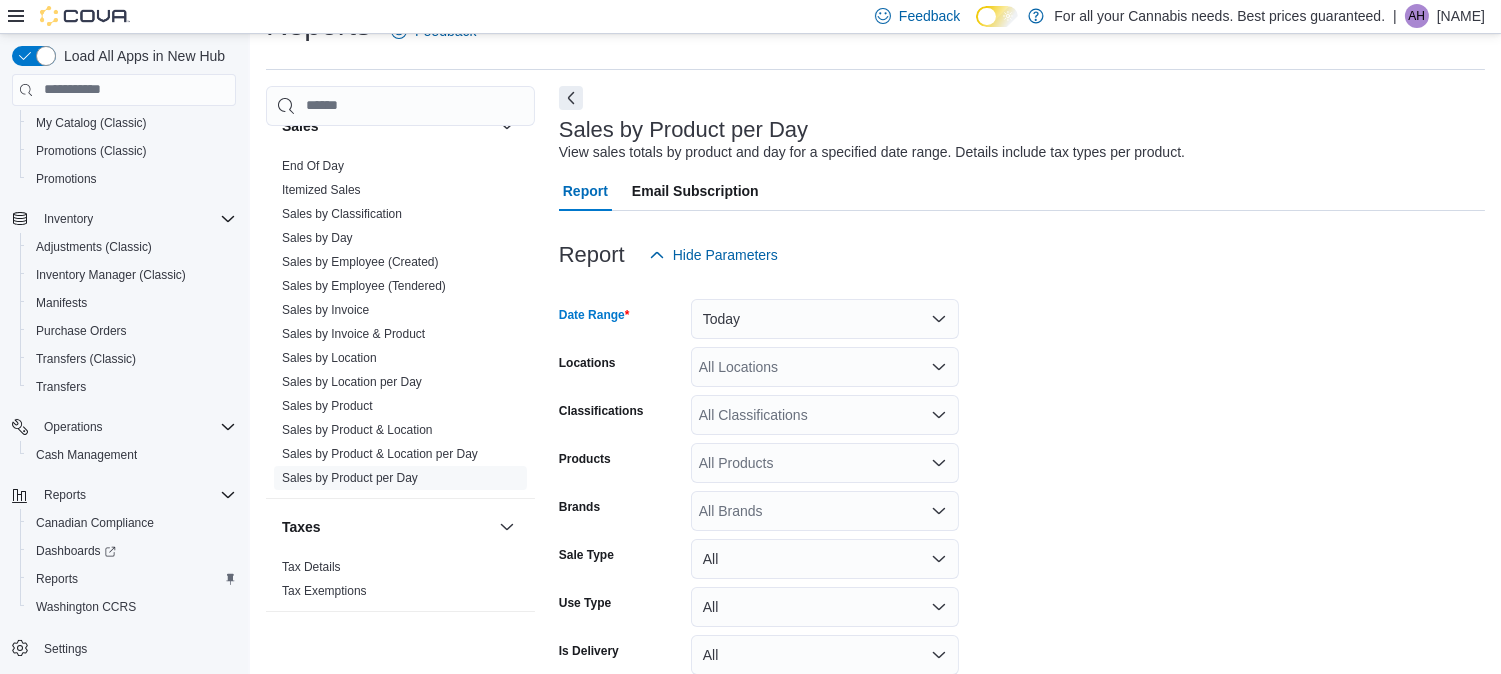 click on "All Locations" at bounding box center (825, 367) 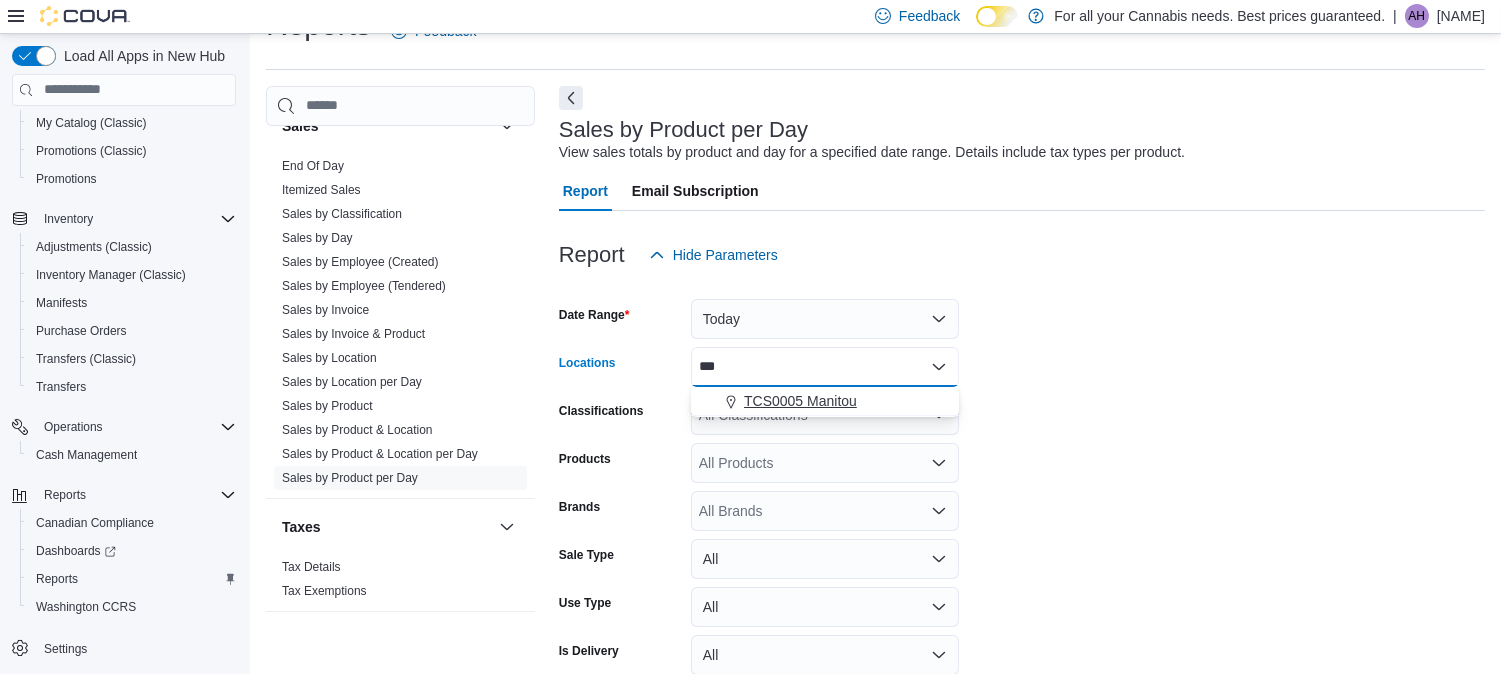 type on "***" 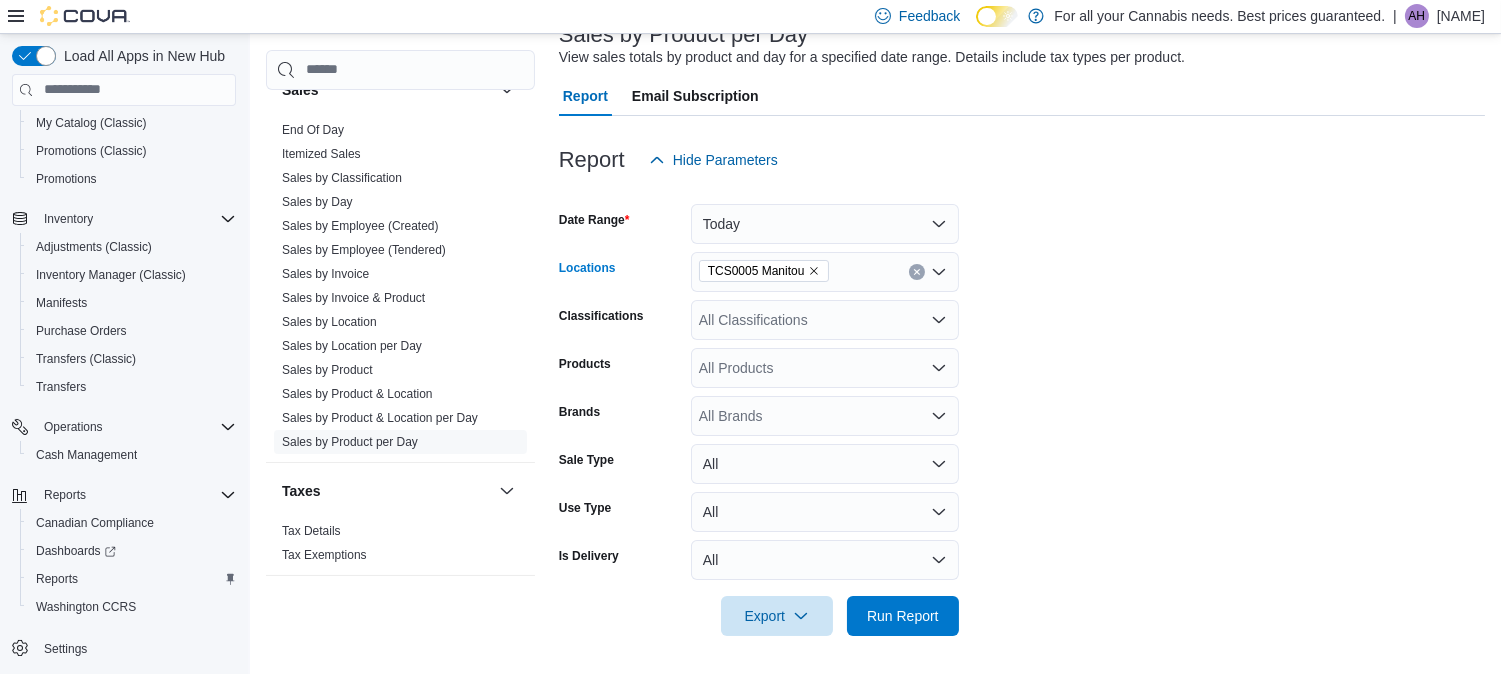 scroll, scrollTop: 141, scrollLeft: 0, axis: vertical 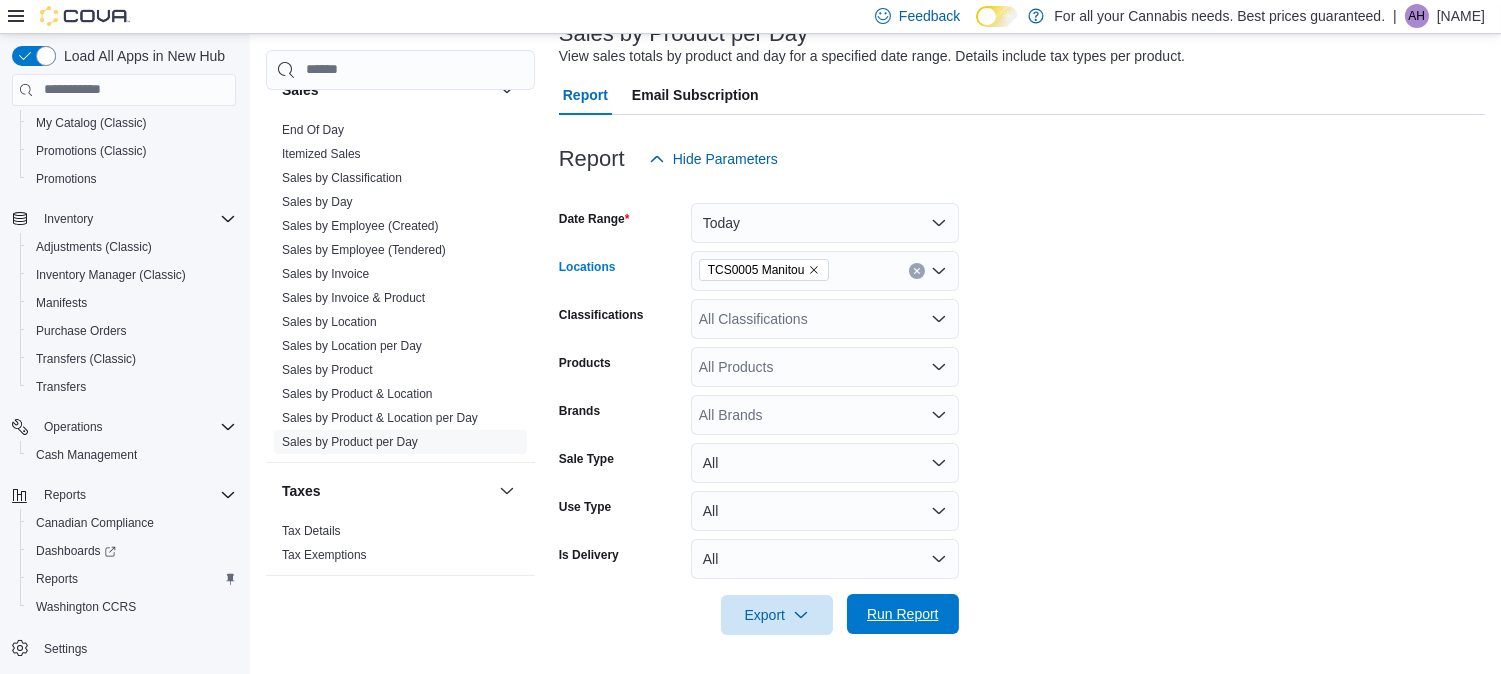 click on "Export  Run Report" at bounding box center (759, 615) 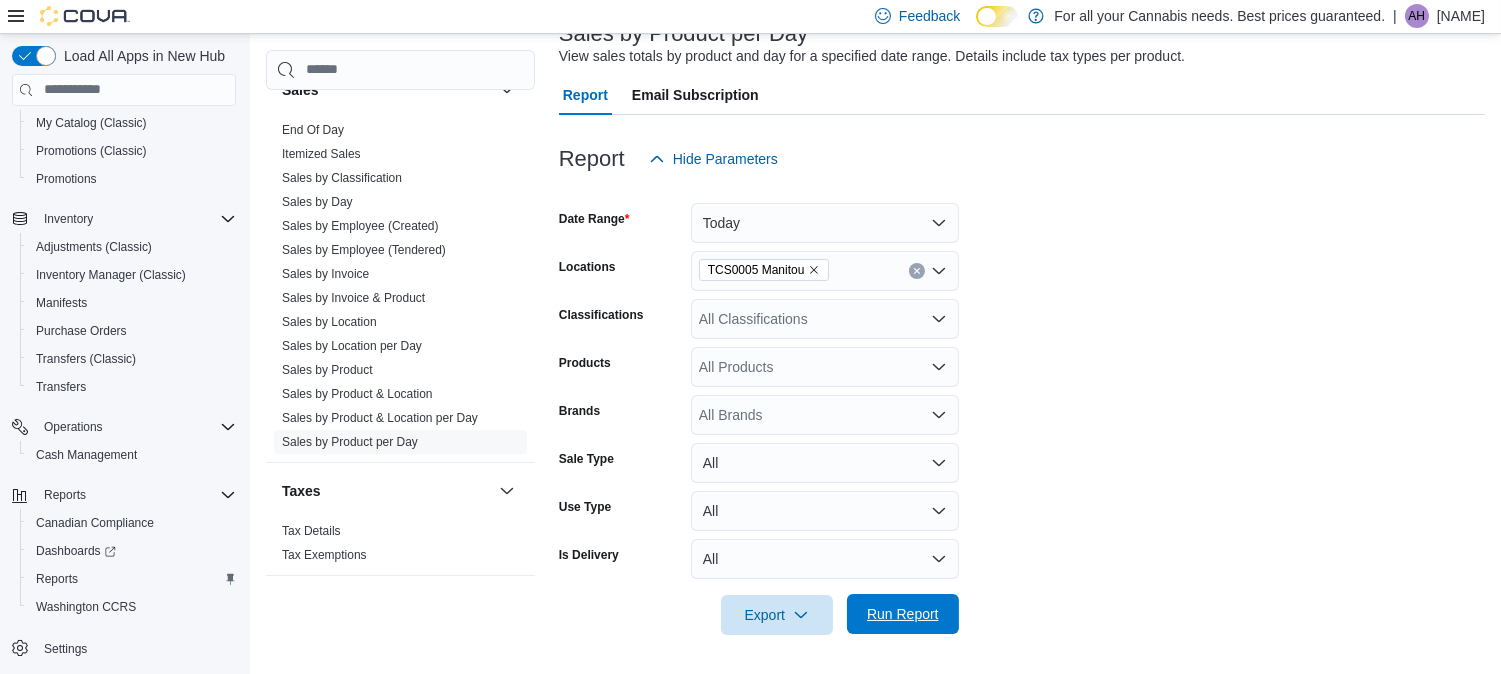 click on "Run Report" at bounding box center (903, 614) 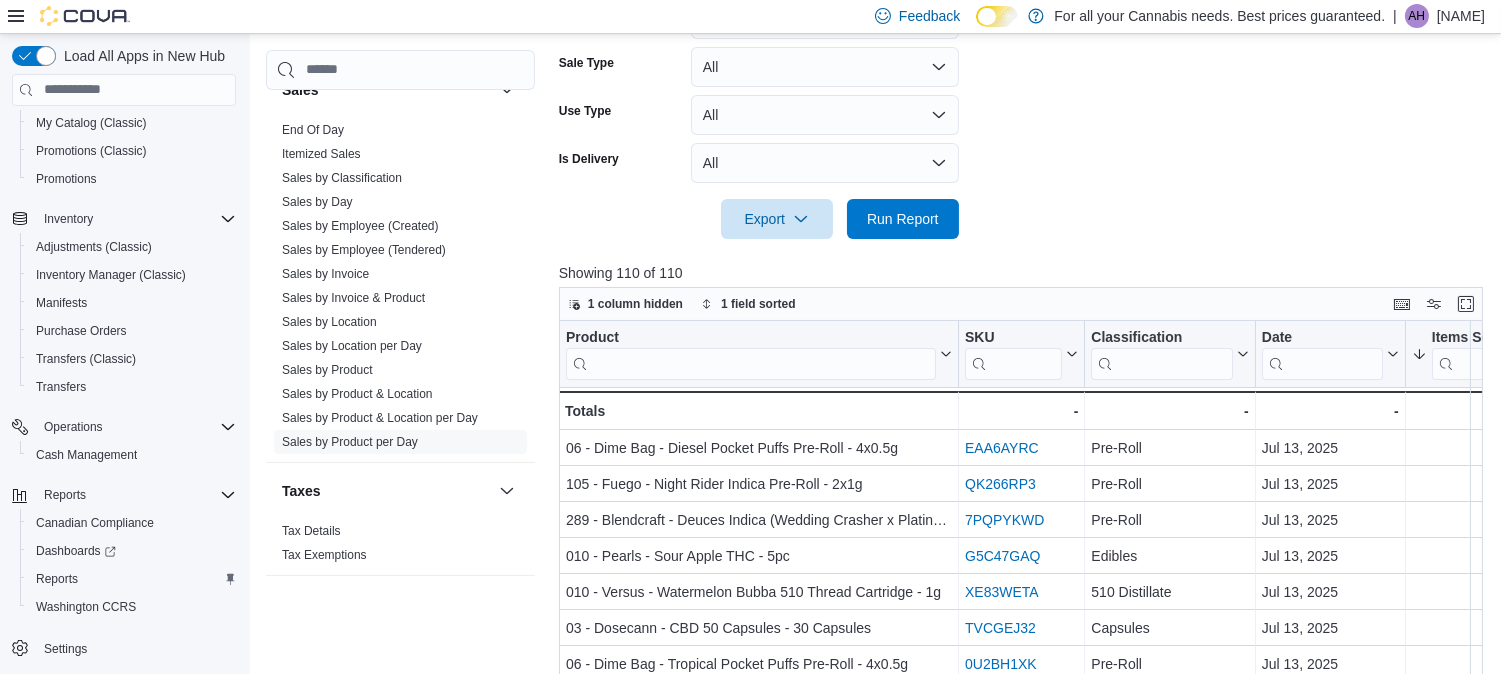 scroll, scrollTop: 546, scrollLeft: 0, axis: vertical 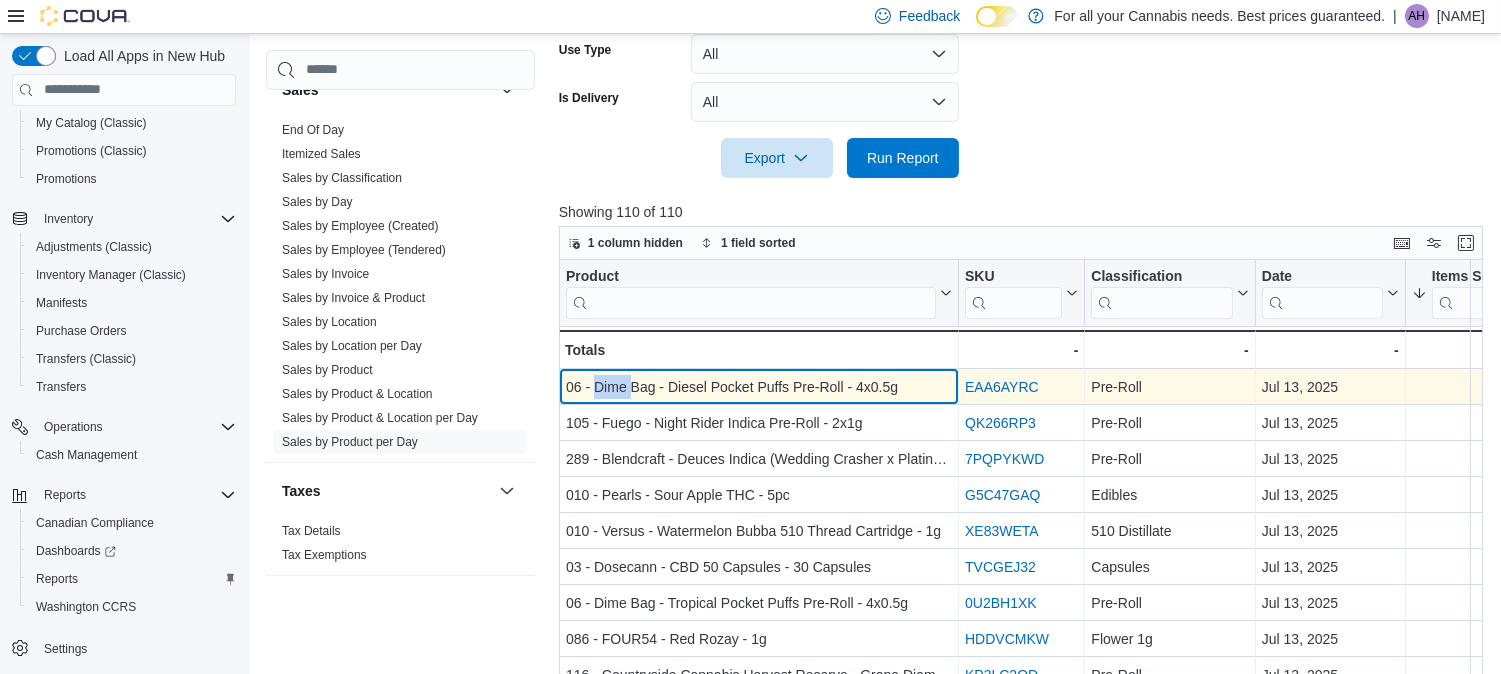 drag, startPoint x: 593, startPoint y: 386, endPoint x: 634, endPoint y: 383, distance: 41.109608 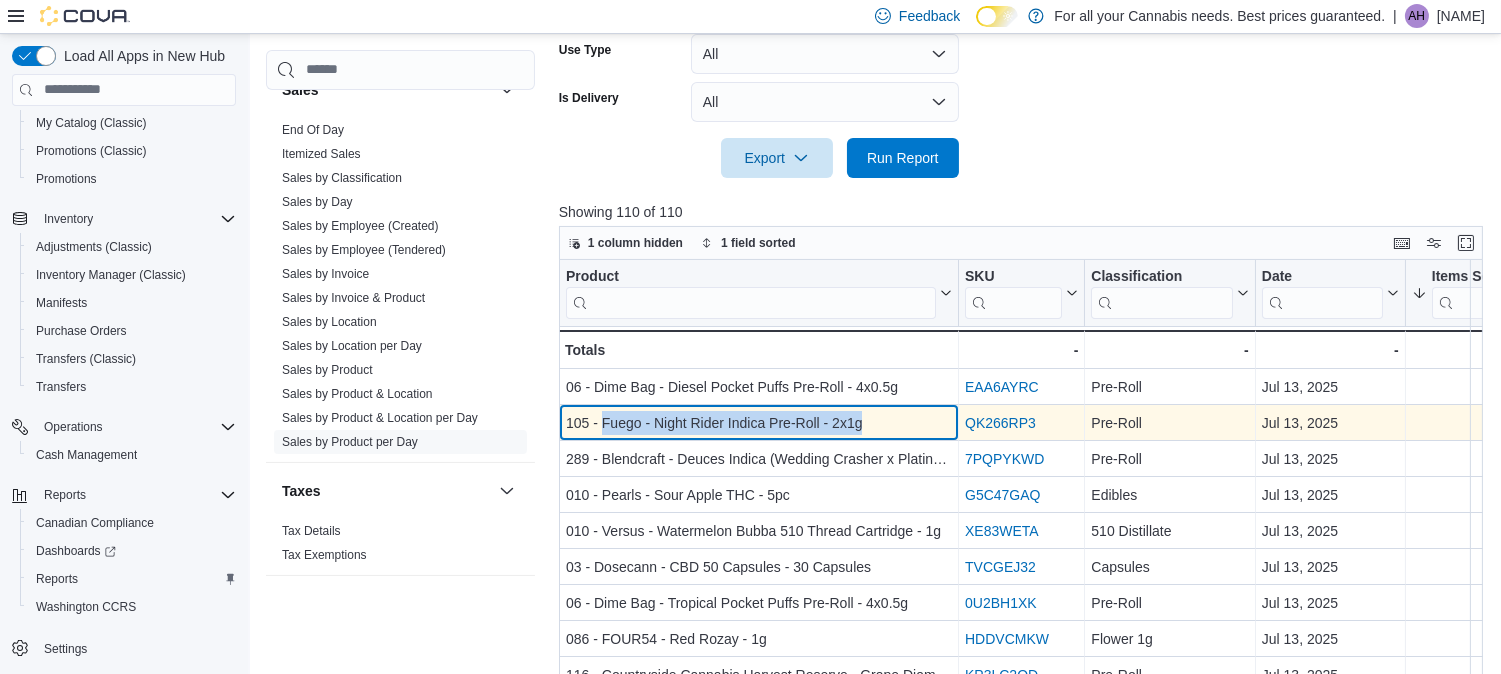 drag, startPoint x: 602, startPoint y: 417, endPoint x: 885, endPoint y: 395, distance: 283.85382 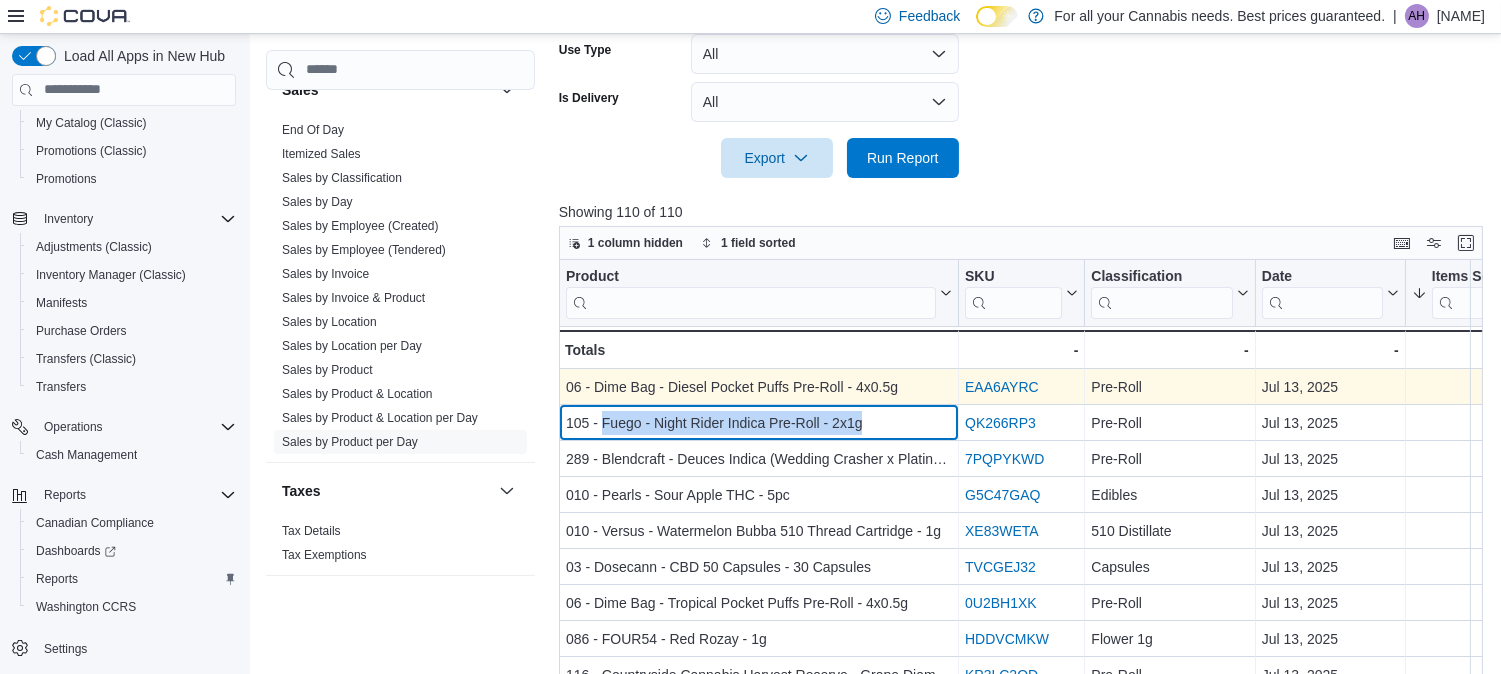 copy on "Fuego - Night Rider Indica Pre-Roll - 2x1g" 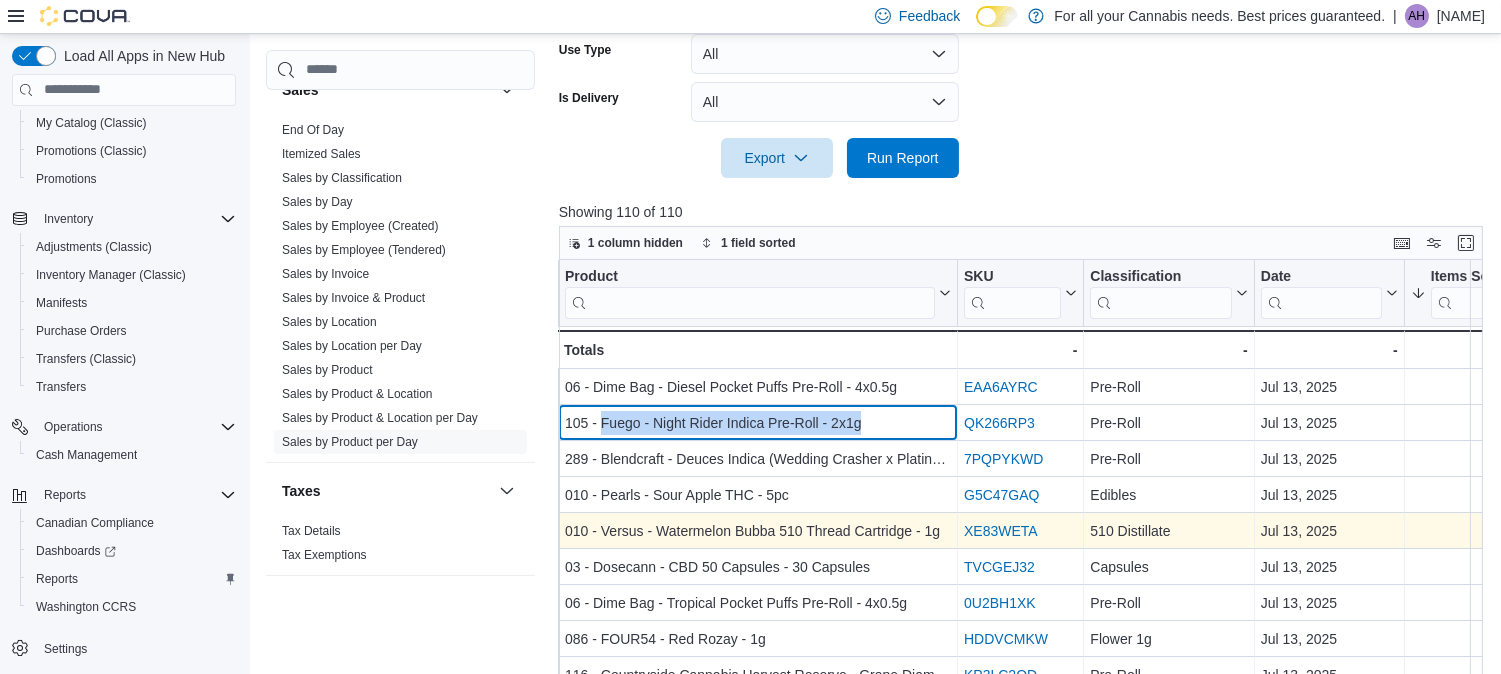 scroll, scrollTop: 0, scrollLeft: 0, axis: both 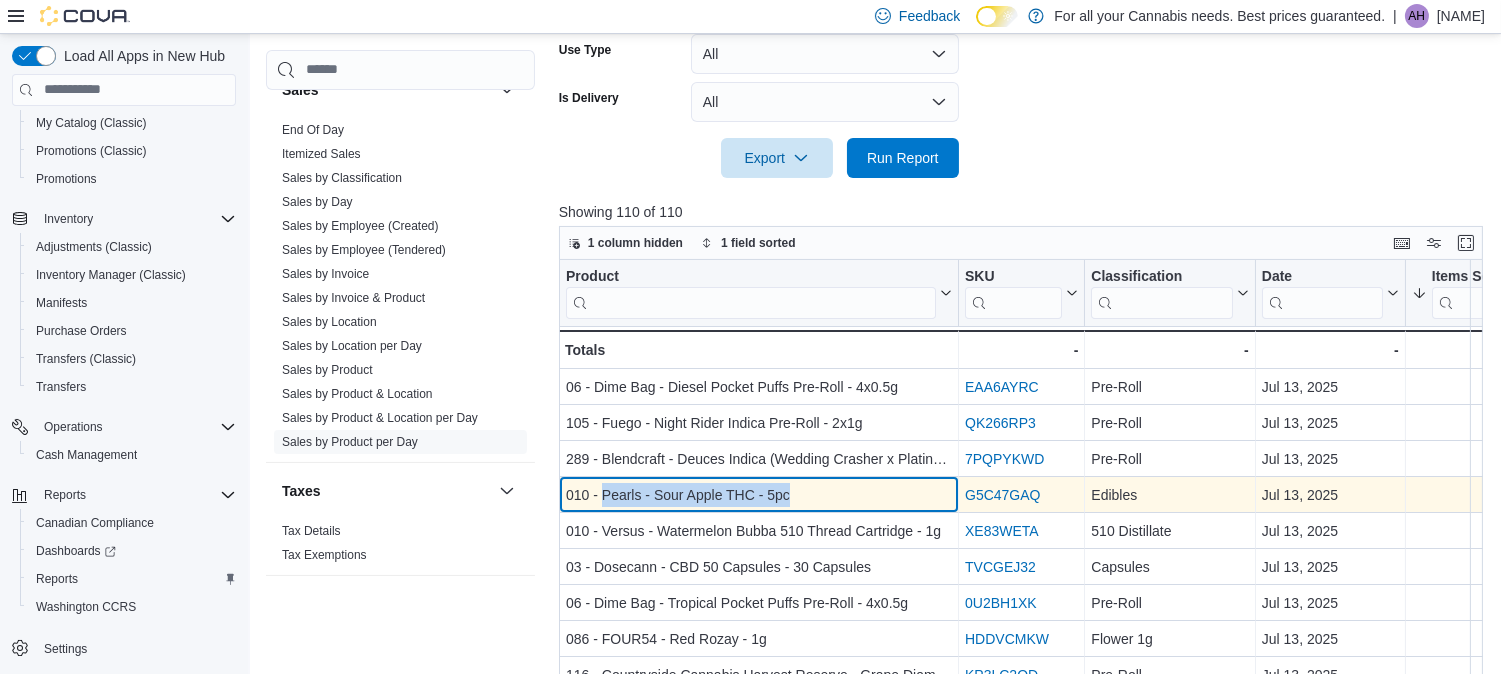 drag, startPoint x: 602, startPoint y: 491, endPoint x: 811, endPoint y: 496, distance: 209.0598 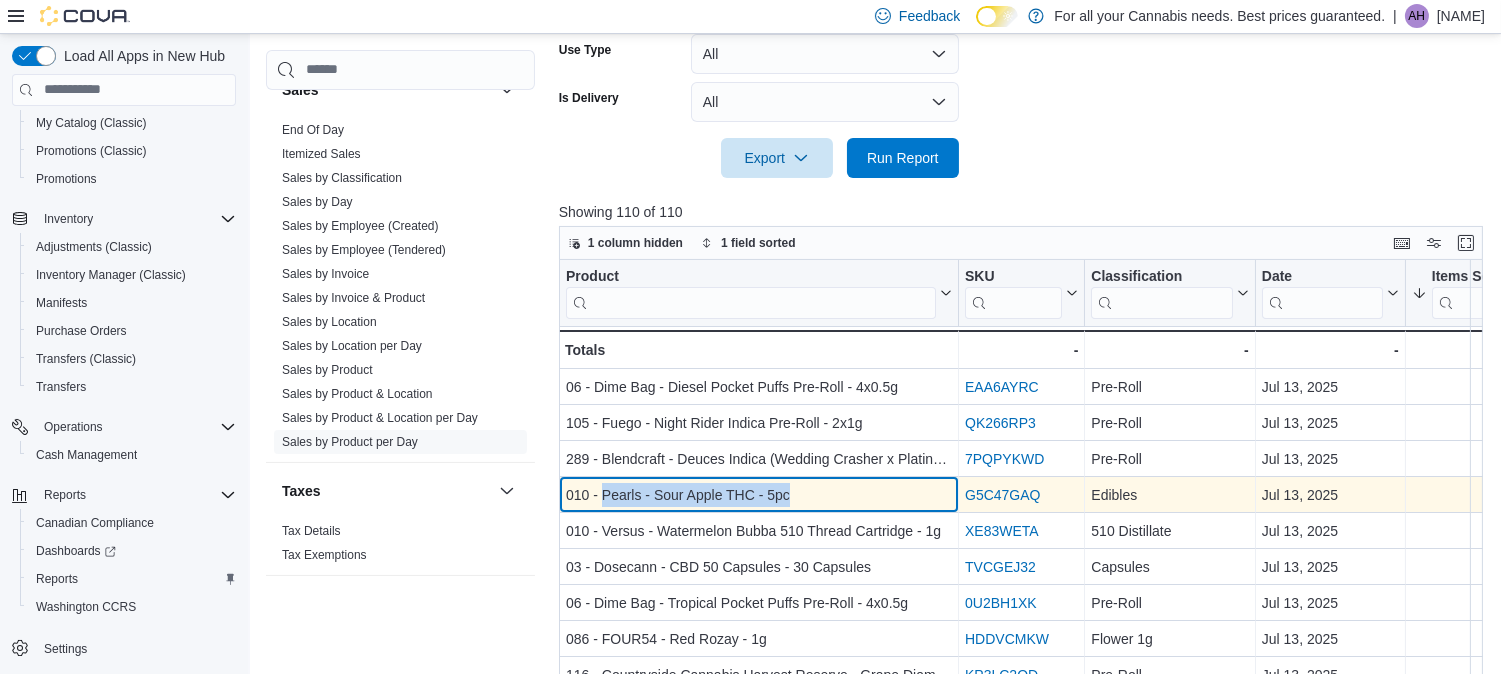 copy on "Pearls - Sour Apple THC - 5pc" 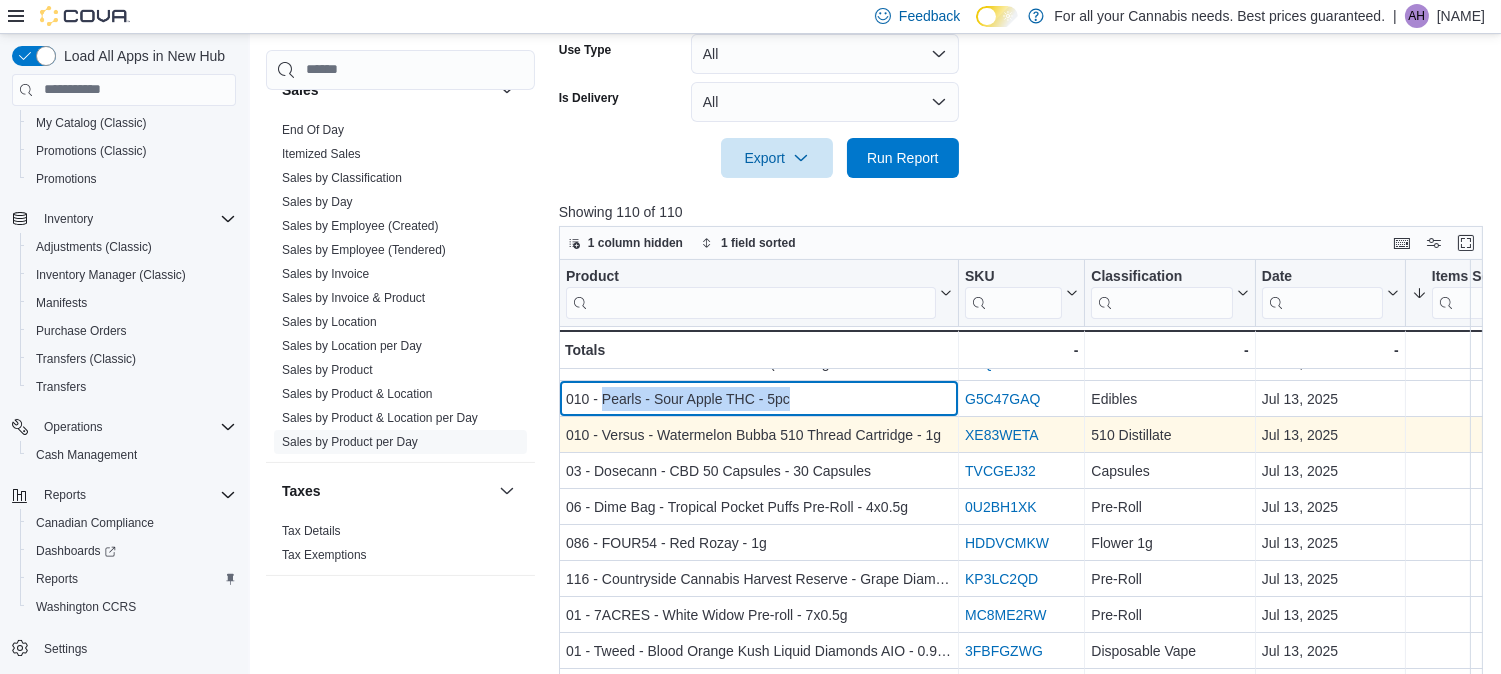 scroll, scrollTop: 97, scrollLeft: 0, axis: vertical 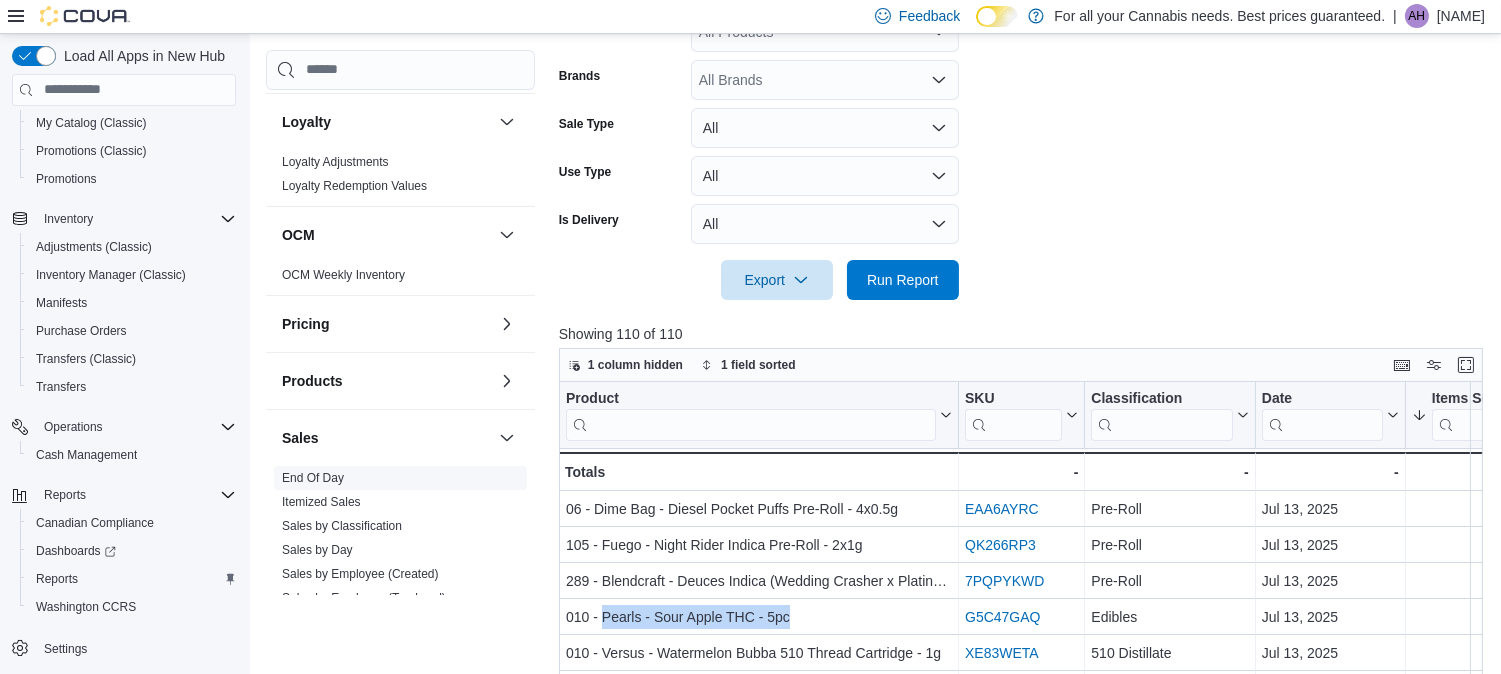 click on "End Of Day" at bounding box center (313, 478) 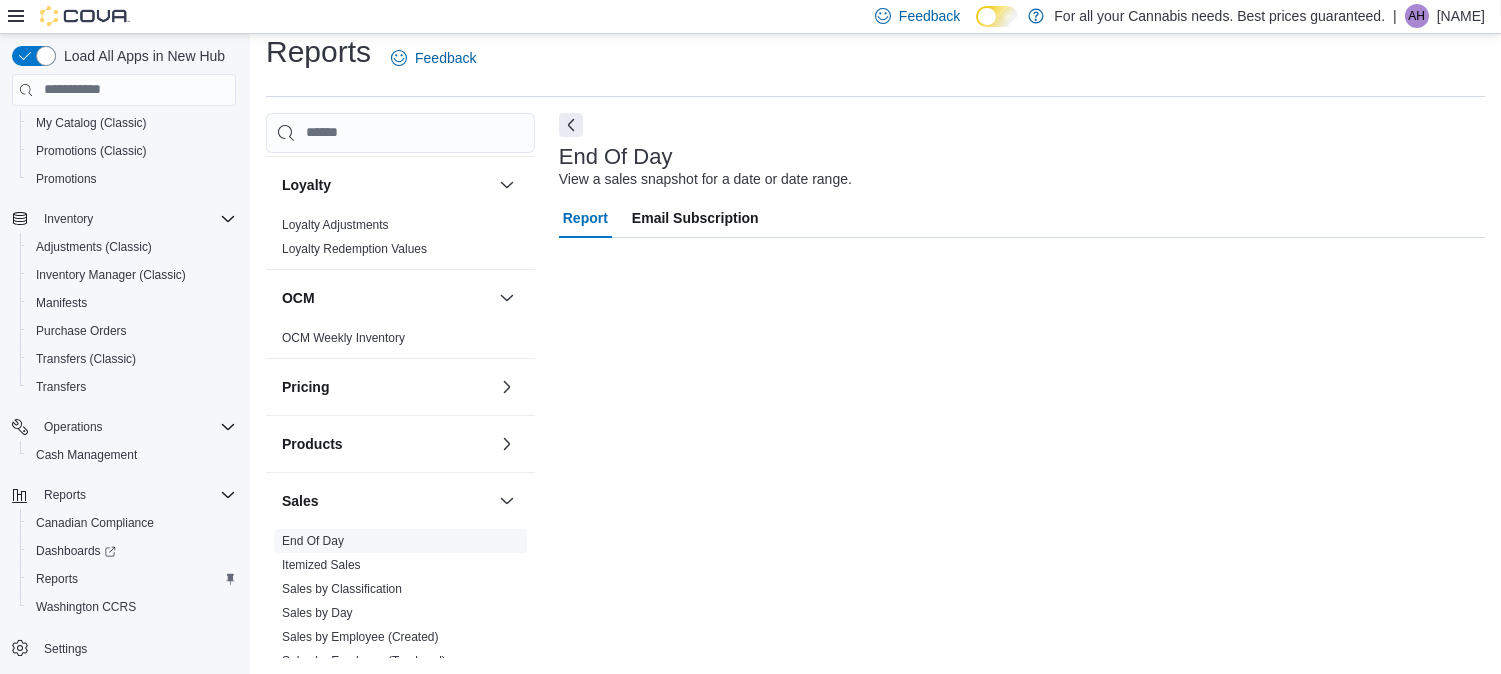 scroll, scrollTop: 17, scrollLeft: 0, axis: vertical 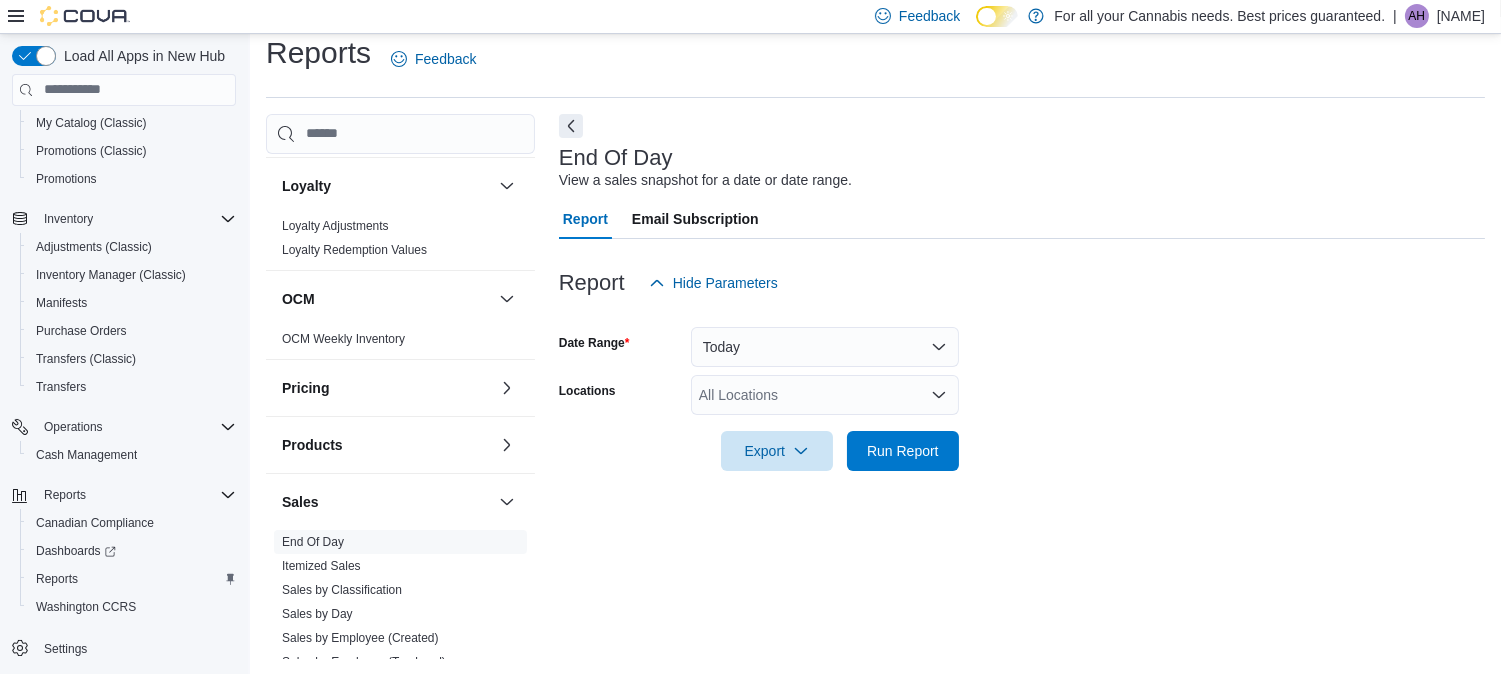 click on "All Locations" at bounding box center (825, 395) 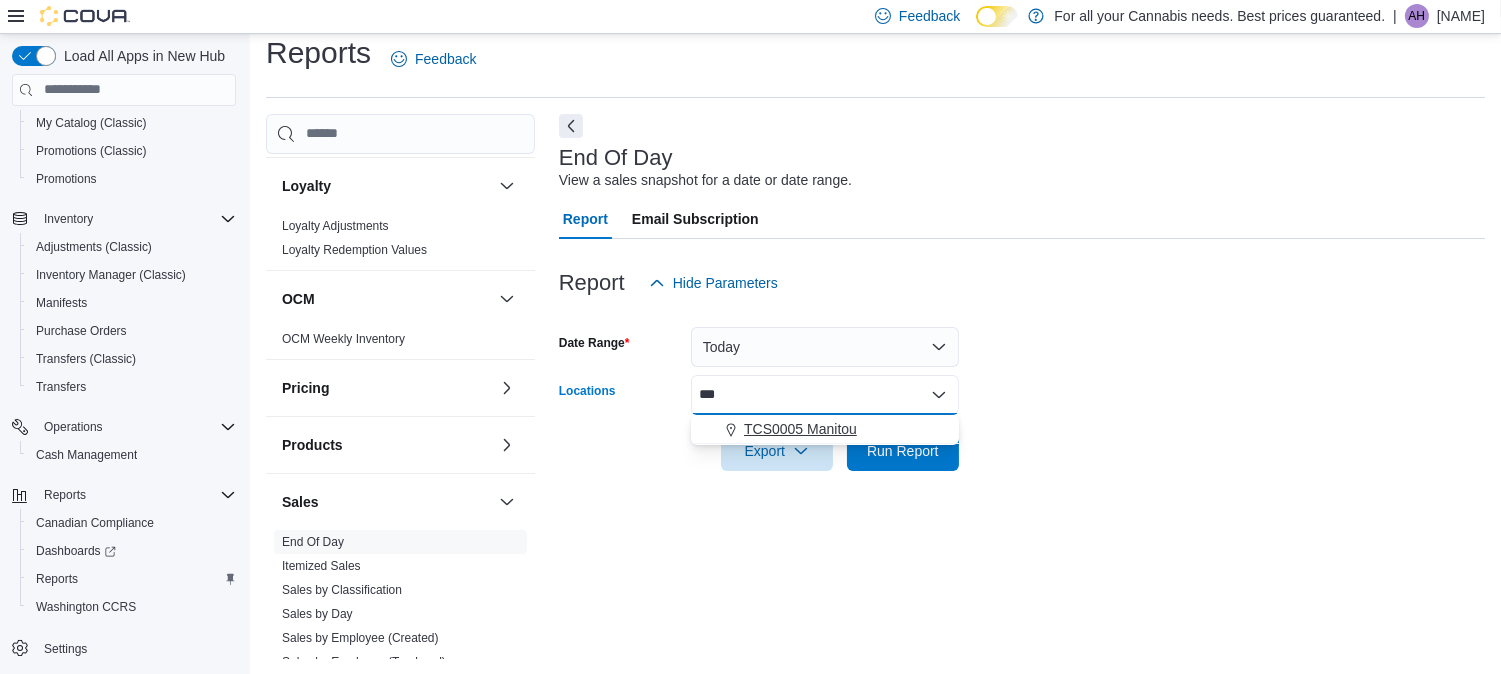 type on "***" 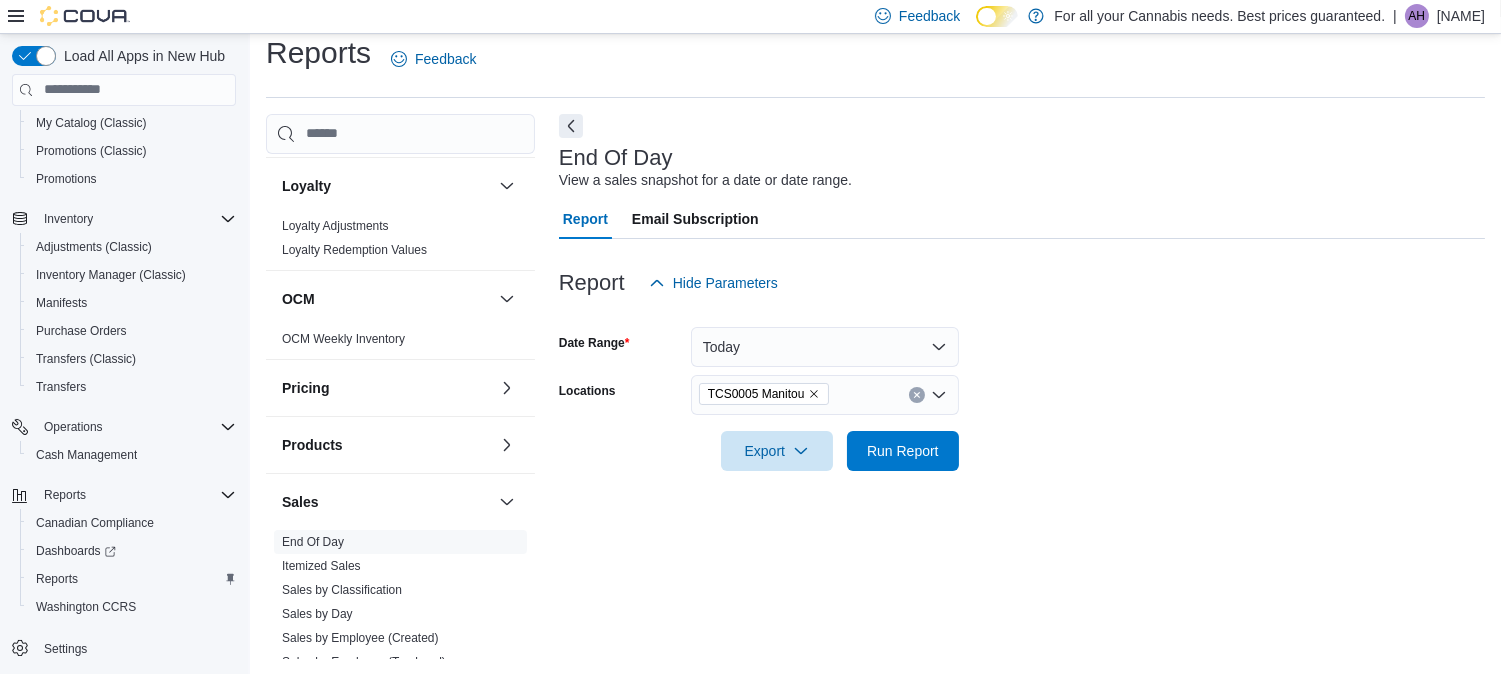 click on "End Of Day    View a sales snapshot for a date or date range. Report Email Subscription Report Hide Parameters   Date Range Today Locations [LOCATION] Export  Run Report" at bounding box center [1022, 387] 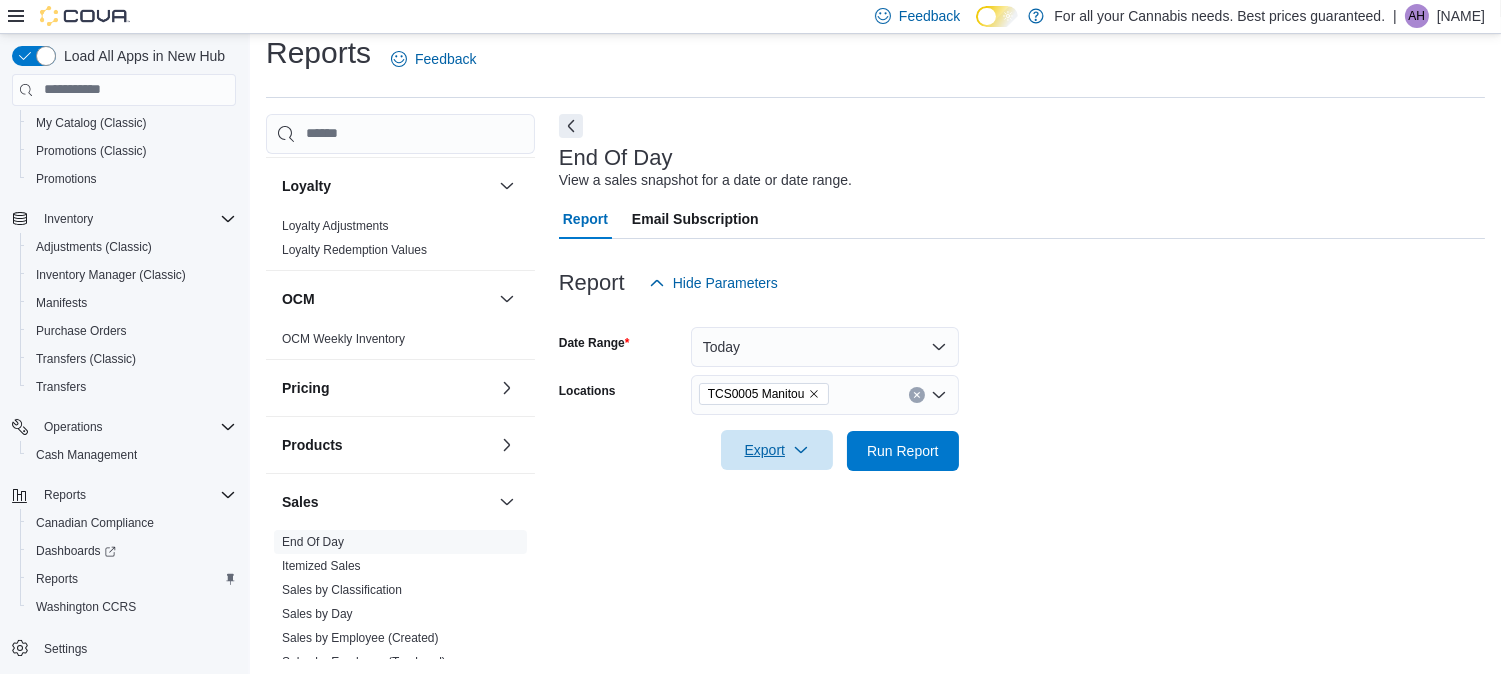 click on "Export" at bounding box center (777, 450) 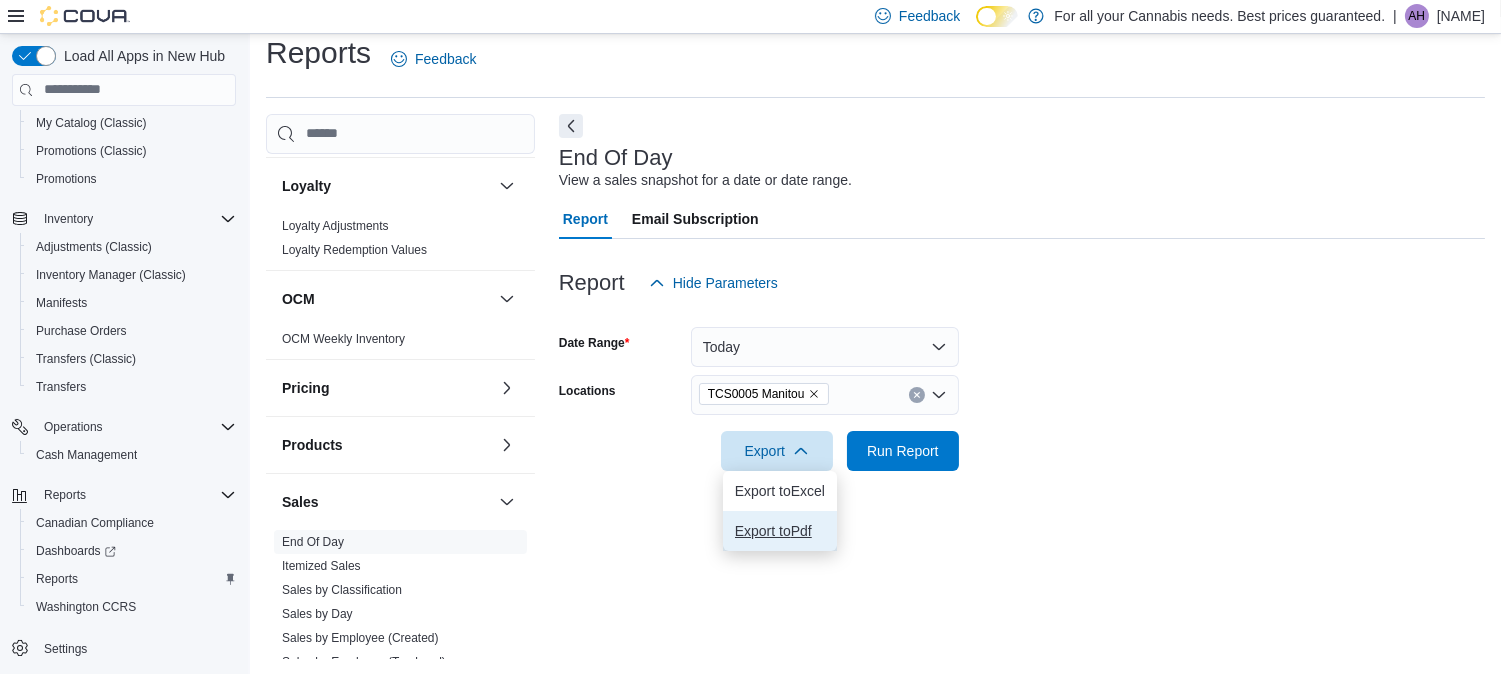 click on "Export to  Pdf" at bounding box center (780, 531) 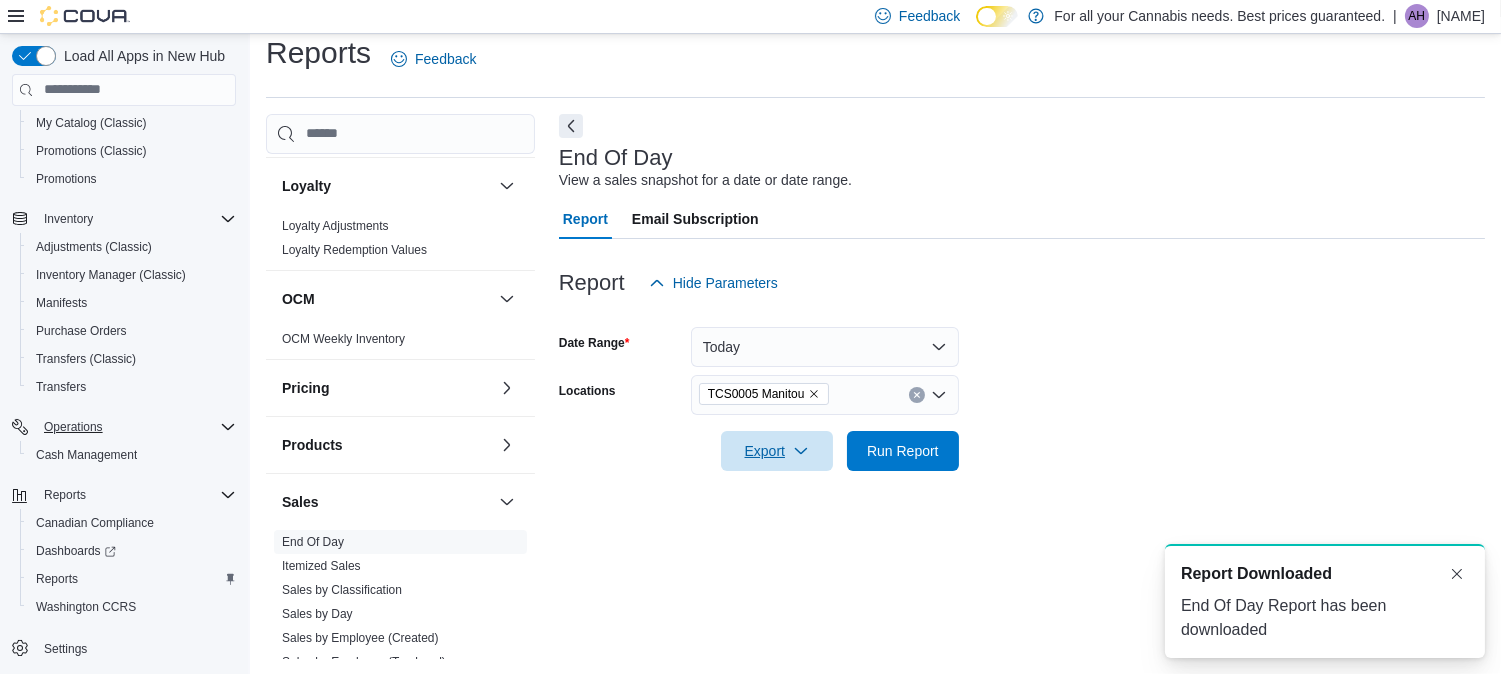 scroll, scrollTop: 0, scrollLeft: 0, axis: both 